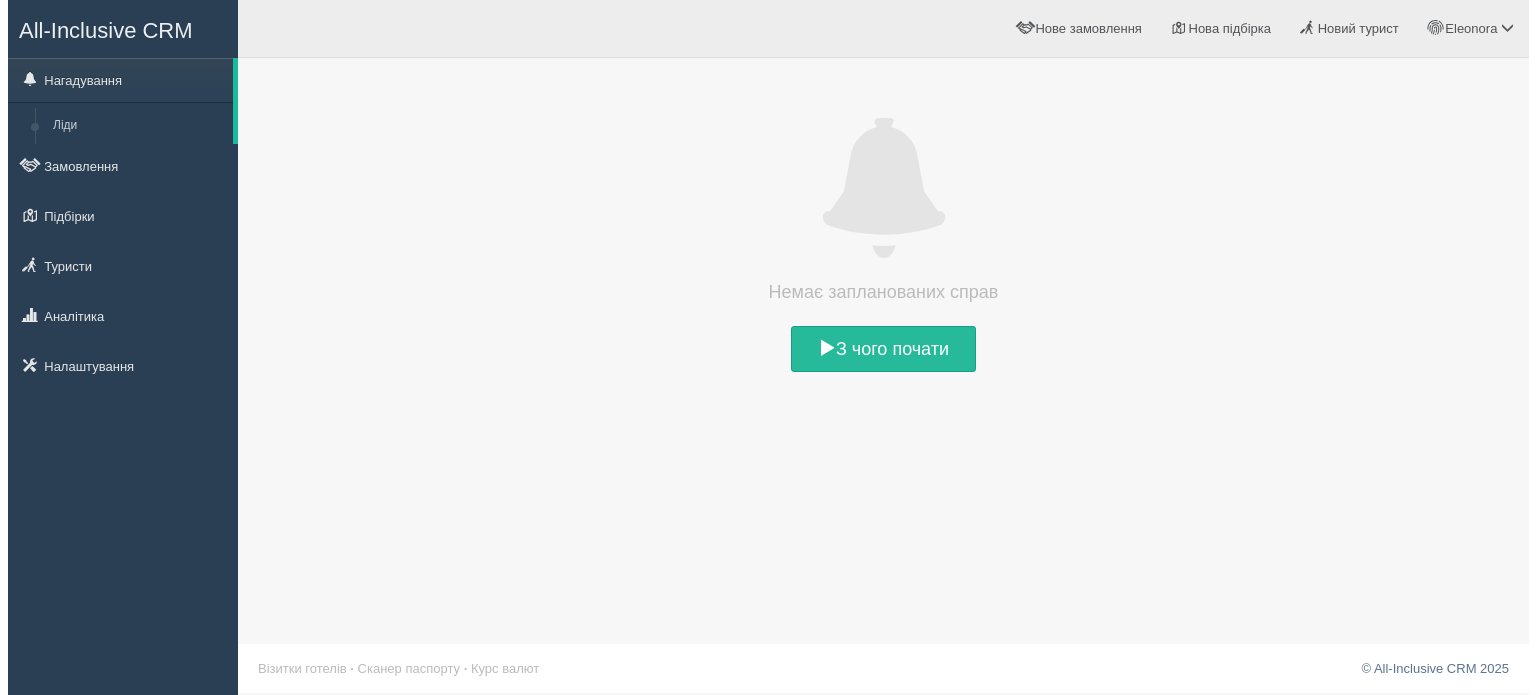 scroll, scrollTop: 0, scrollLeft: 0, axis: both 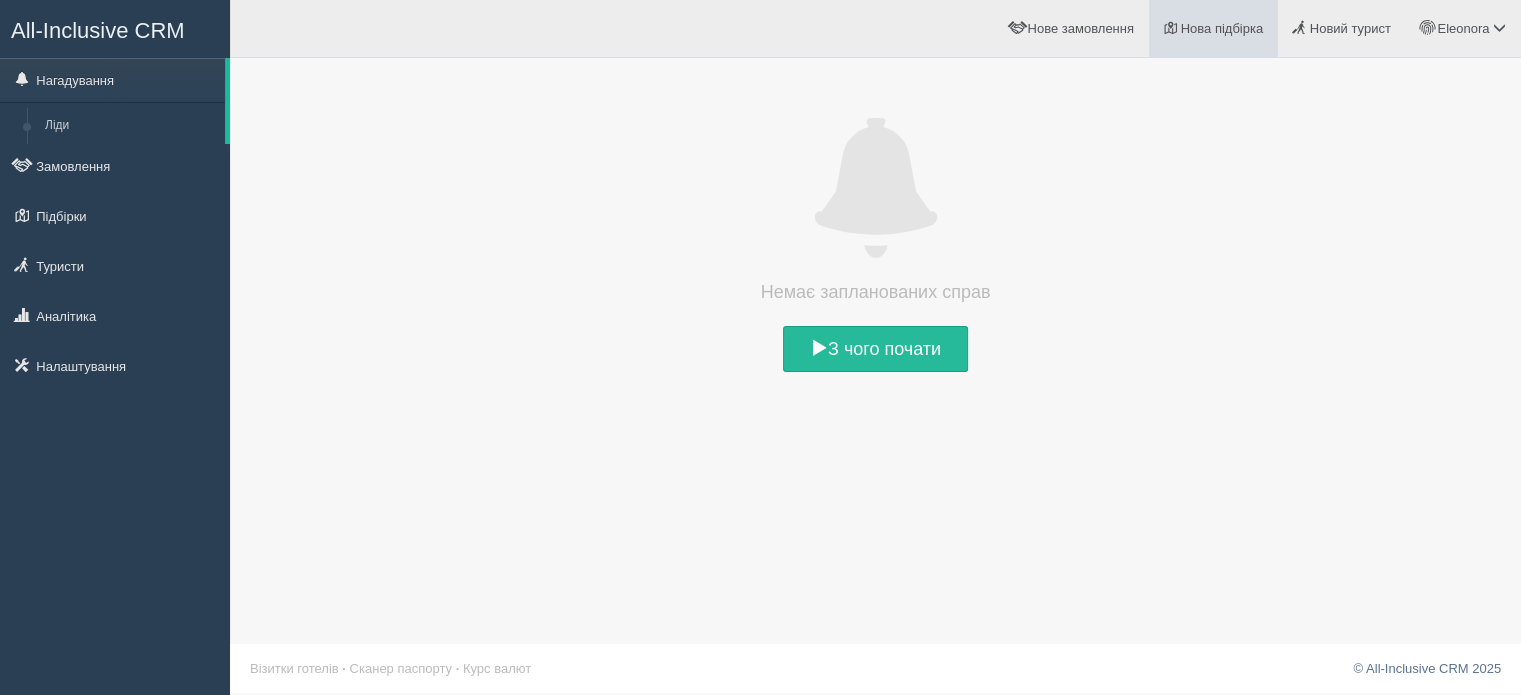 click on "Нова підбірка" at bounding box center [1222, 28] 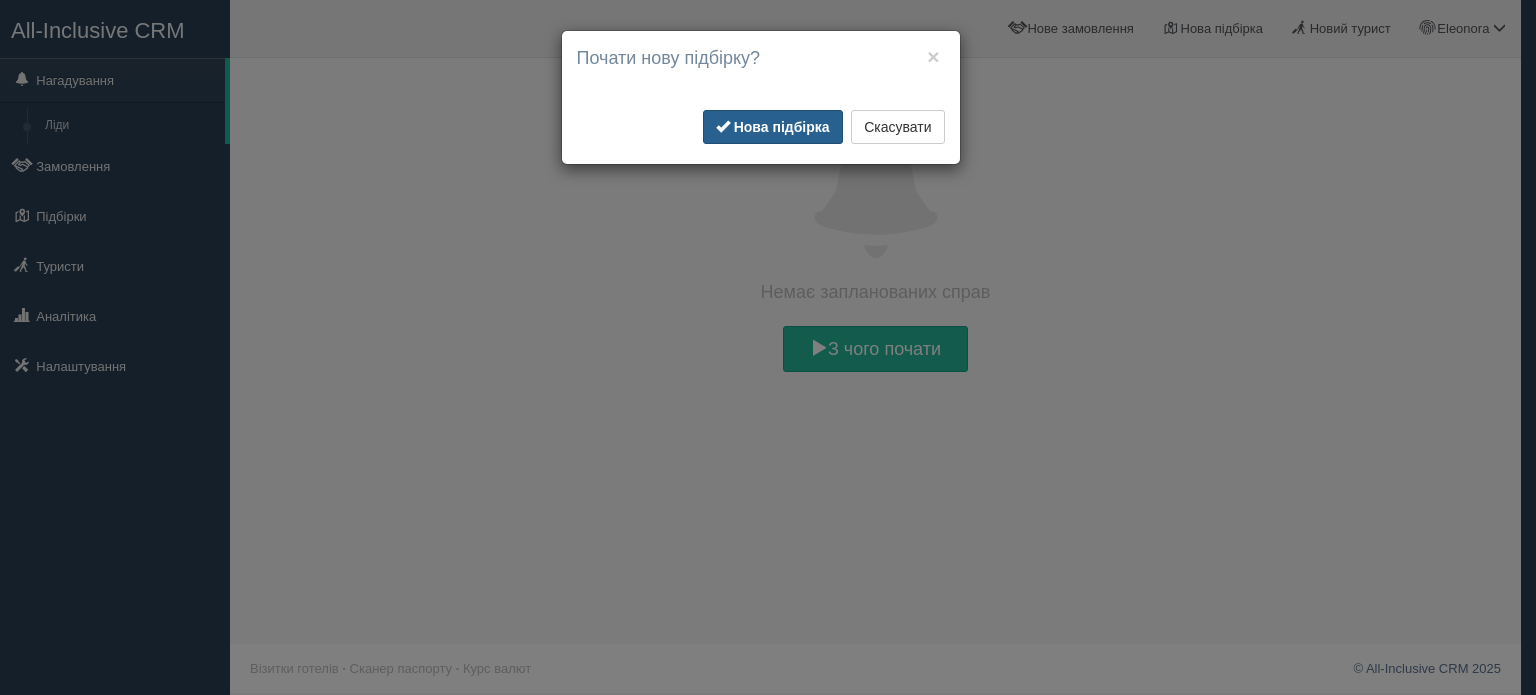 click on "Нова підбірка" at bounding box center [773, 127] 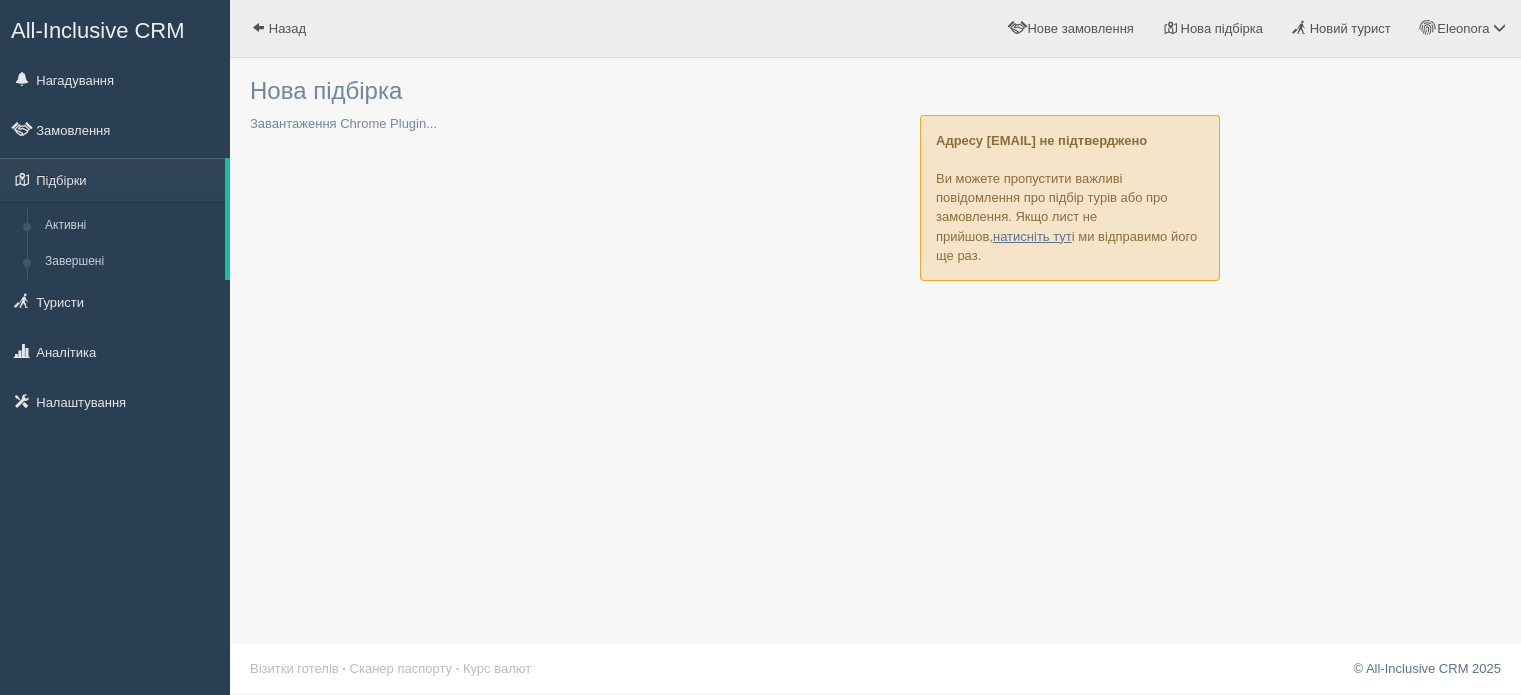 scroll, scrollTop: 0, scrollLeft: 0, axis: both 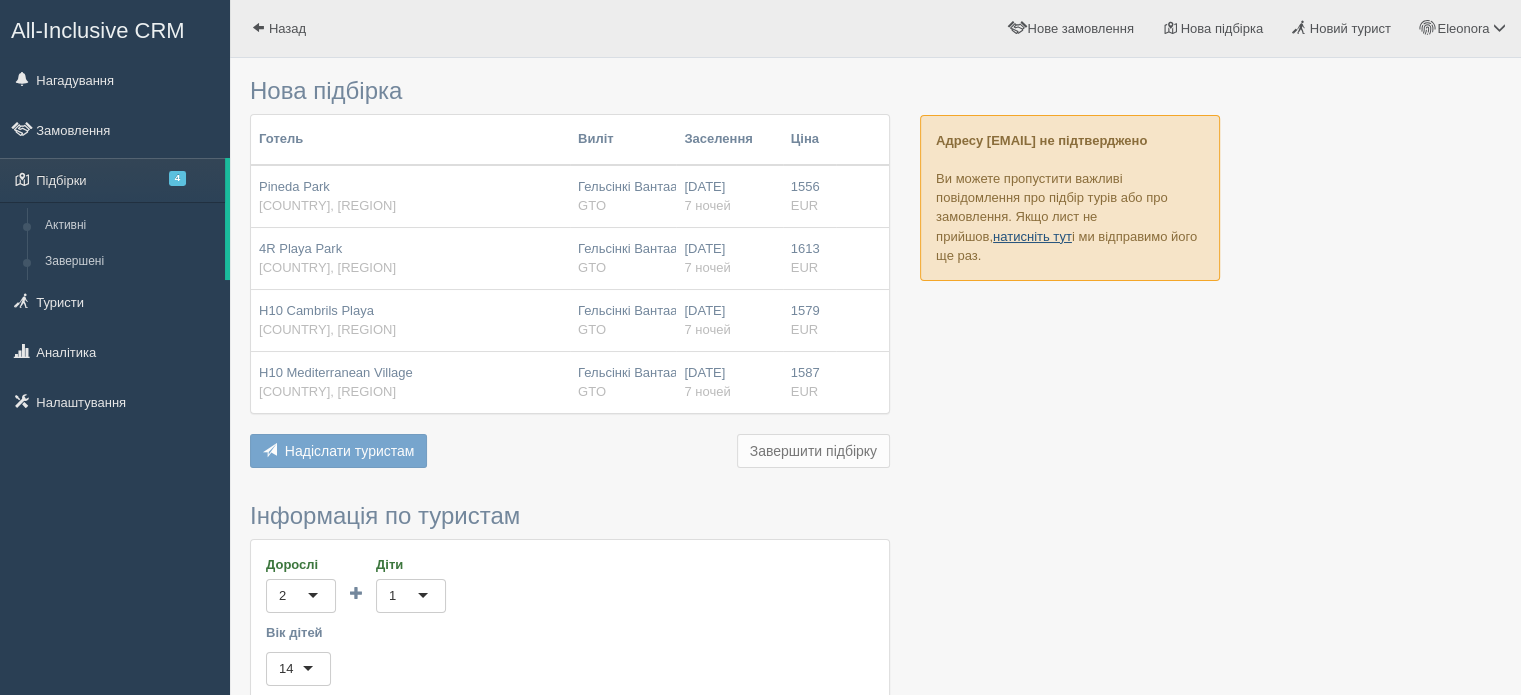 click on "натисніть тут" at bounding box center [1032, 236] 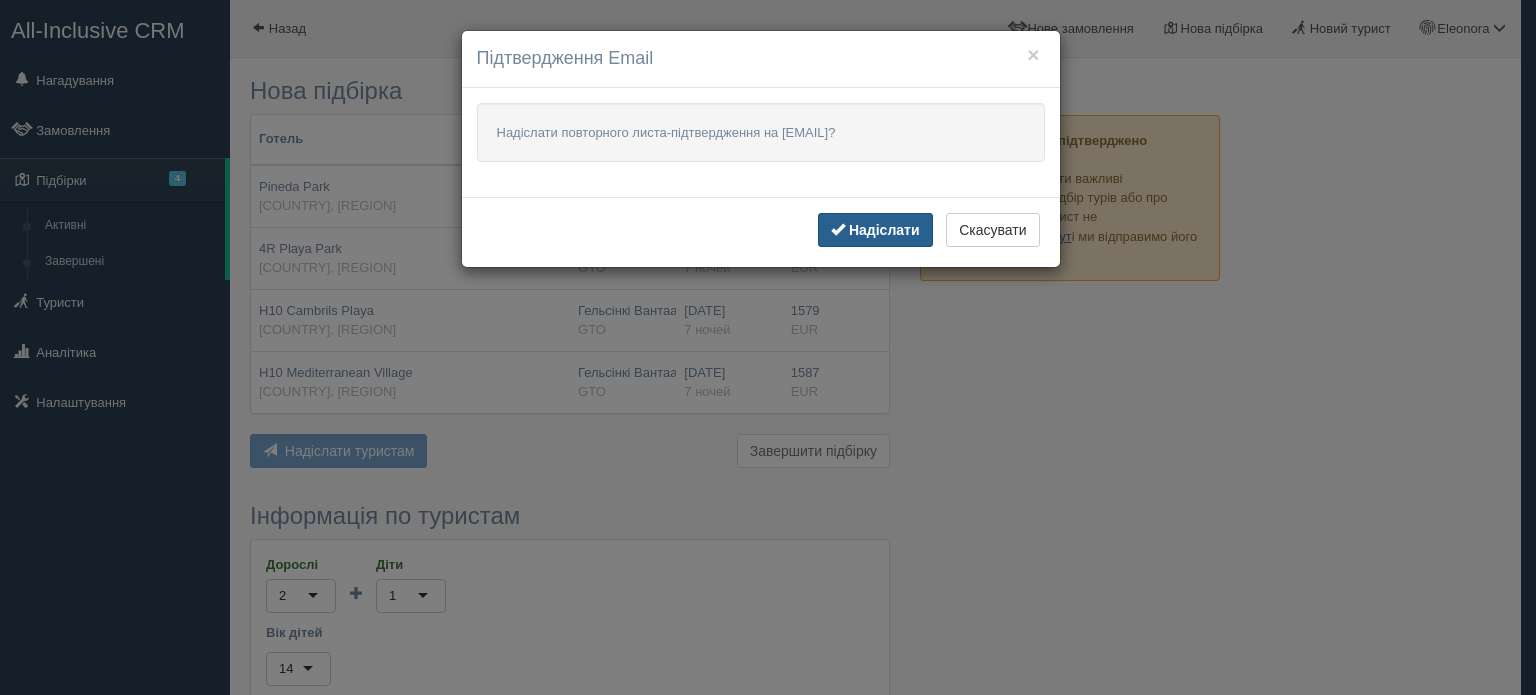 click on "Надіслати" at bounding box center [884, 230] 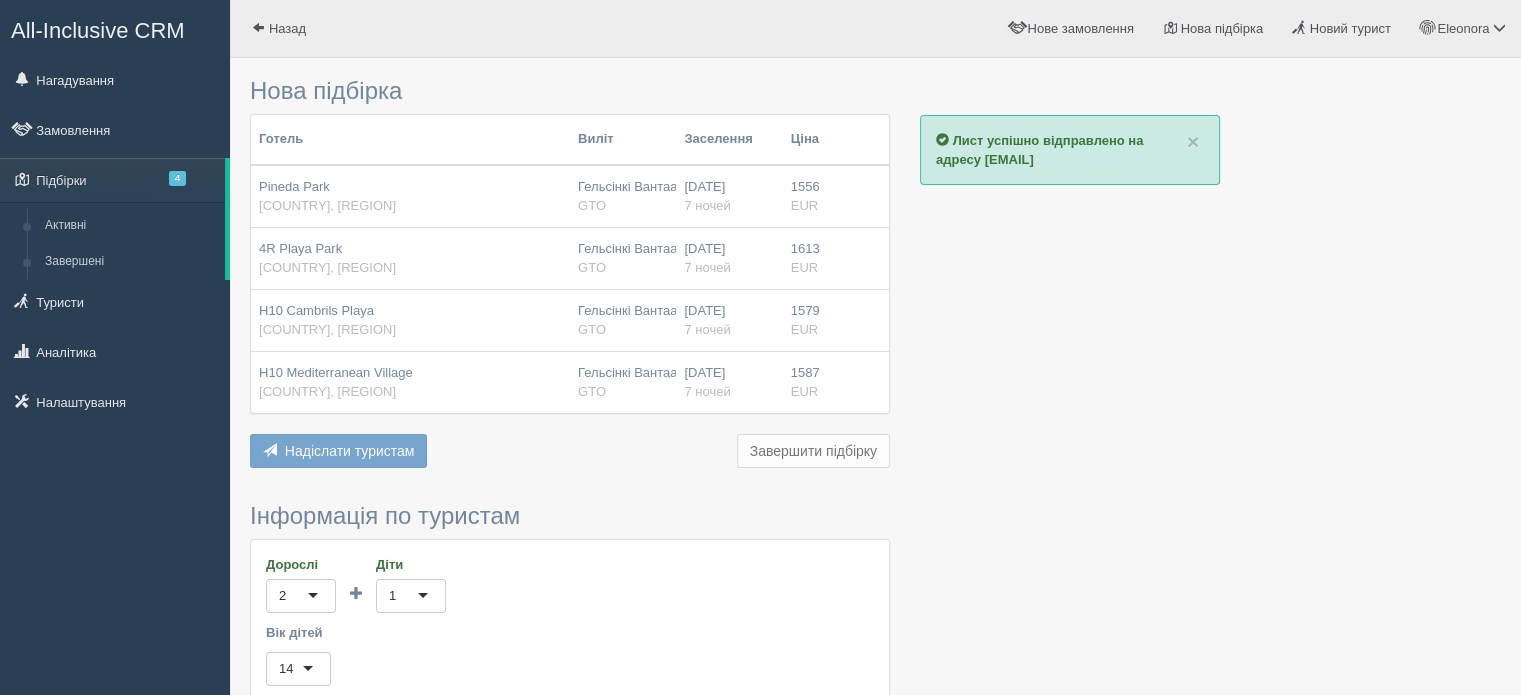 drag, startPoint x: 363, startPoint y: 451, endPoint x: 624, endPoint y: 463, distance: 261.27573 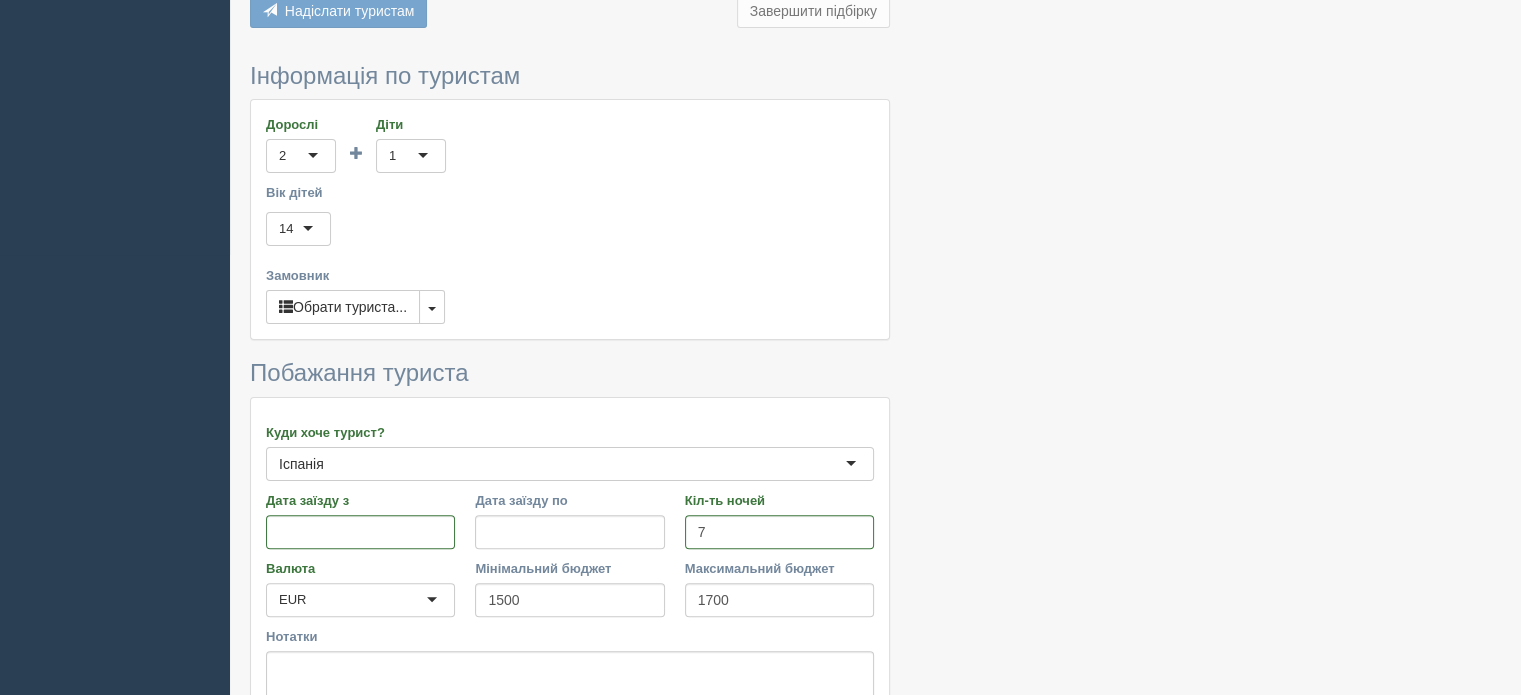 scroll, scrollTop: 480, scrollLeft: 0, axis: vertical 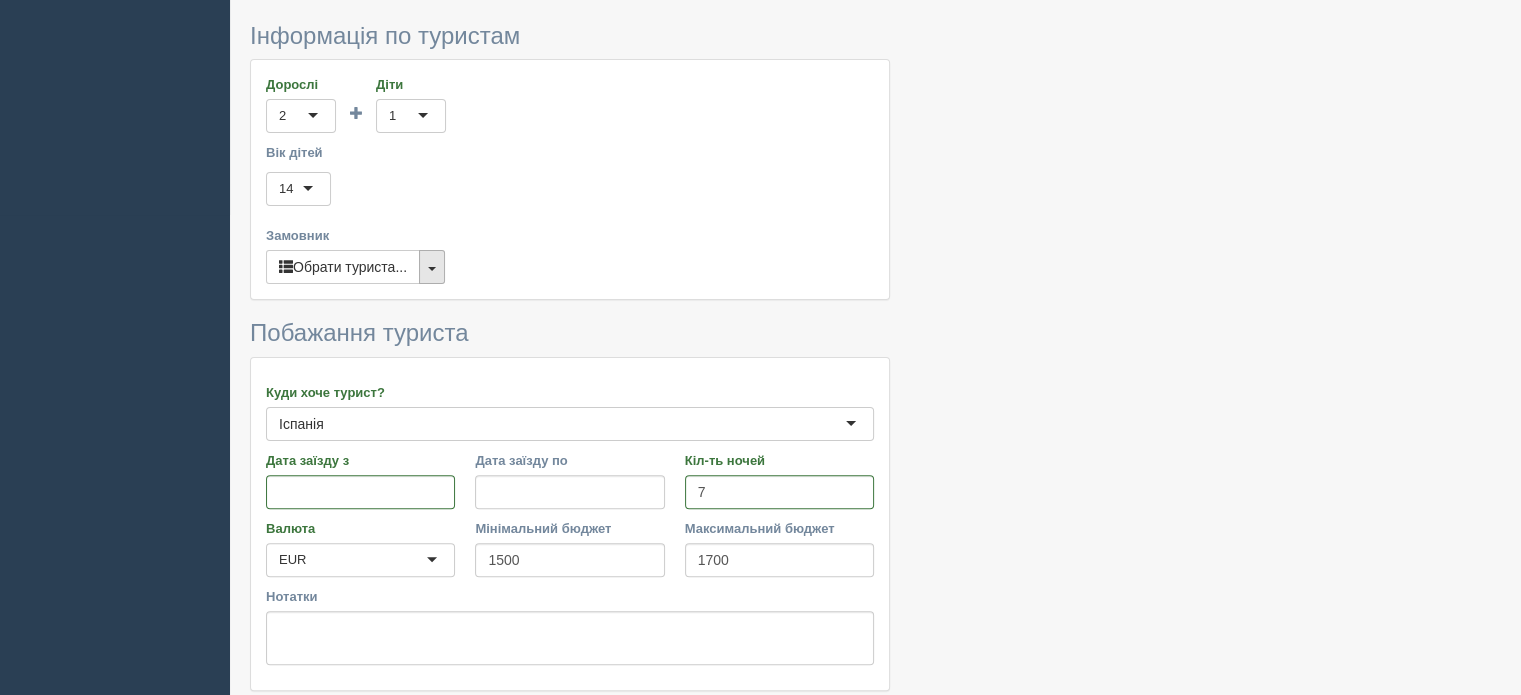 click at bounding box center (432, 267) 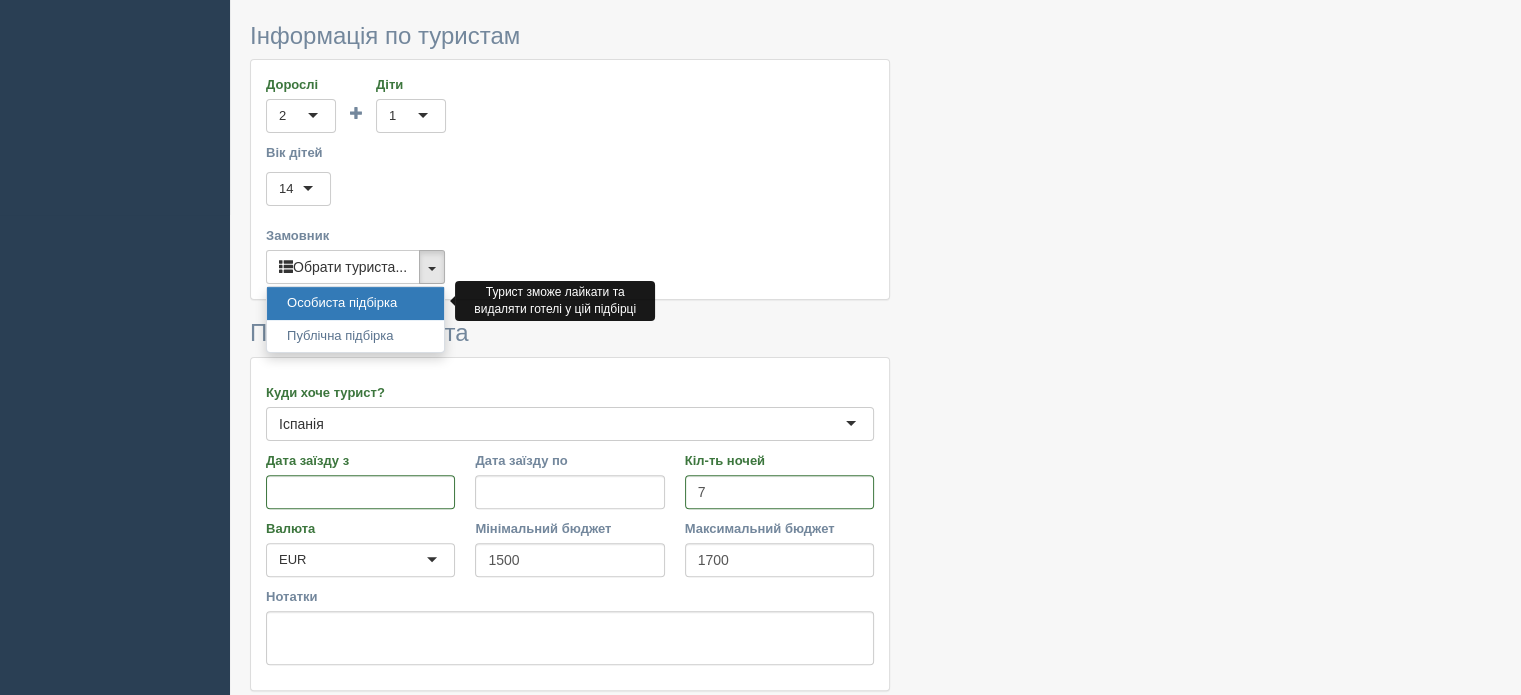 click on "Особиста підбірка" at bounding box center [355, 303] 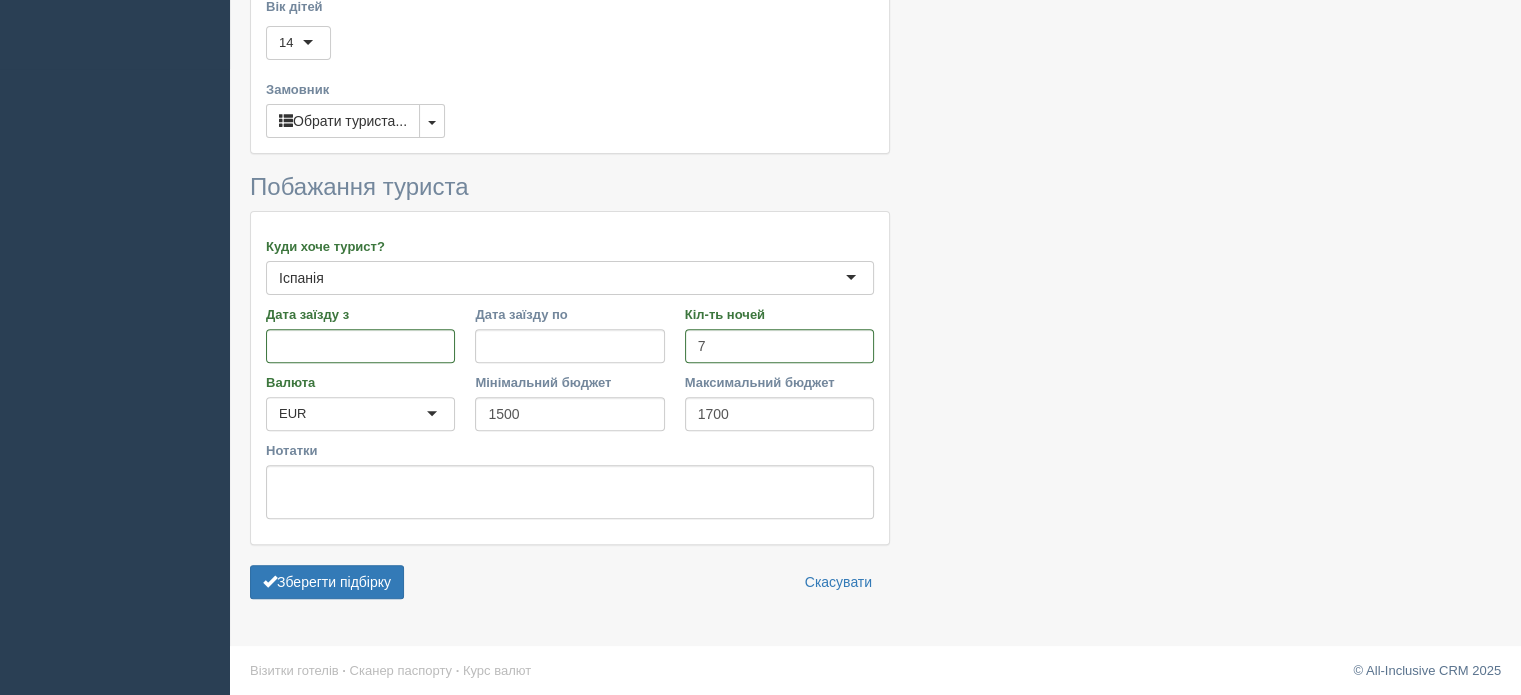 scroll, scrollTop: 18, scrollLeft: 0, axis: vertical 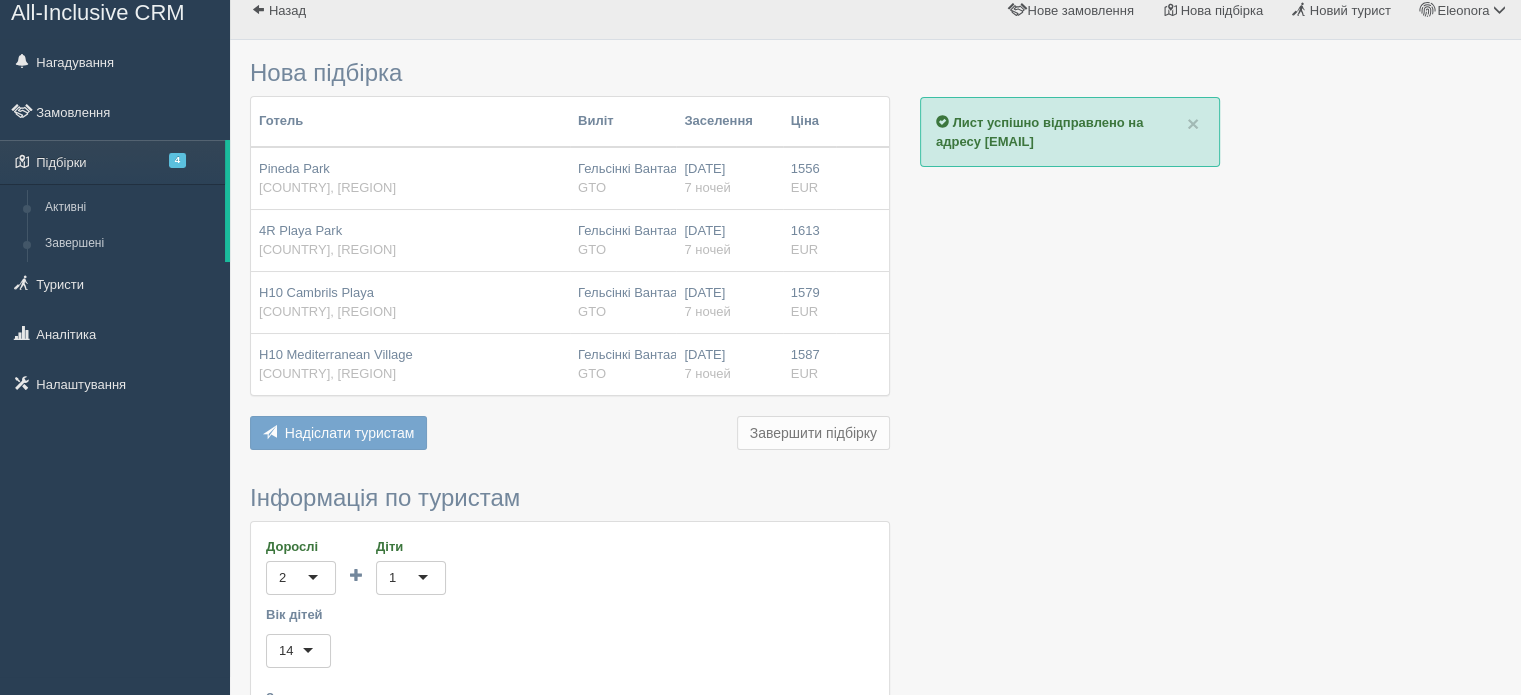 click on "Надіслати туристам" at bounding box center [350, 433] 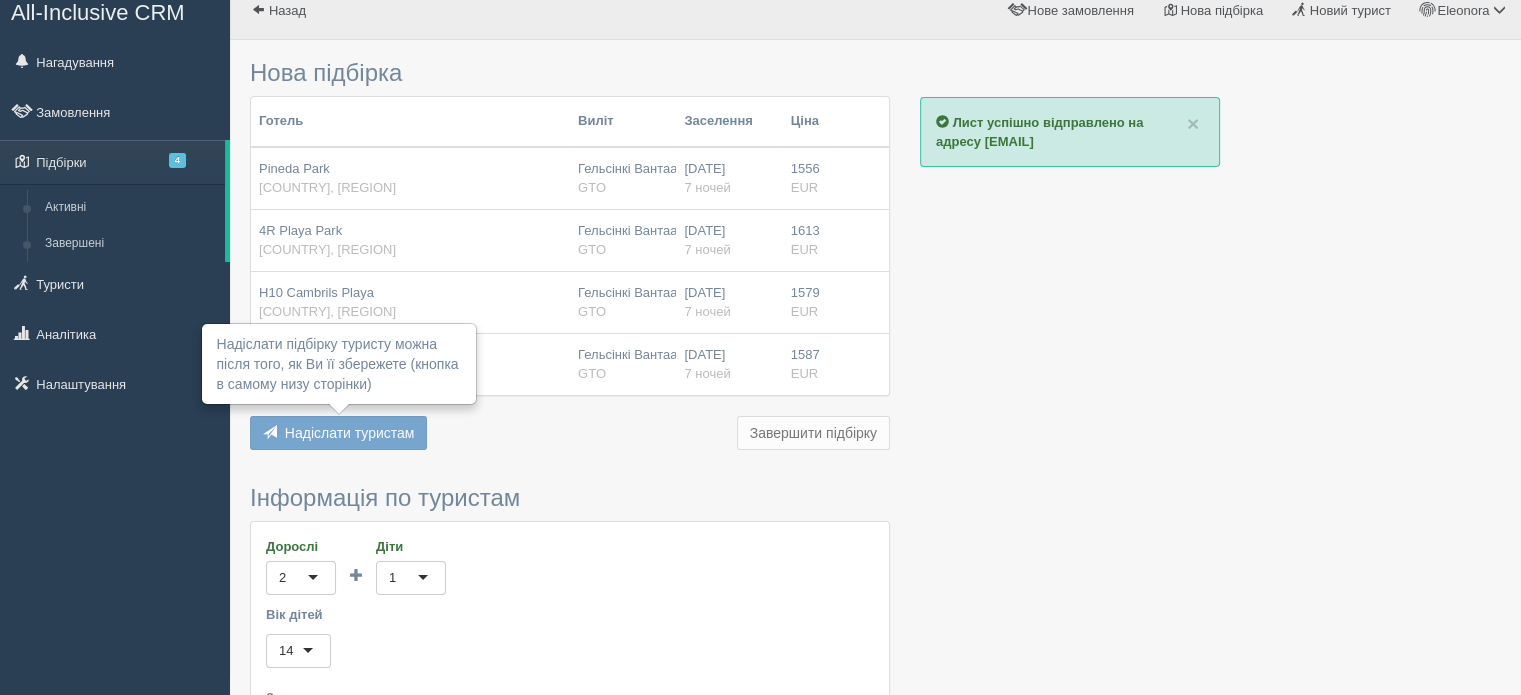 scroll, scrollTop: 626, scrollLeft: 0, axis: vertical 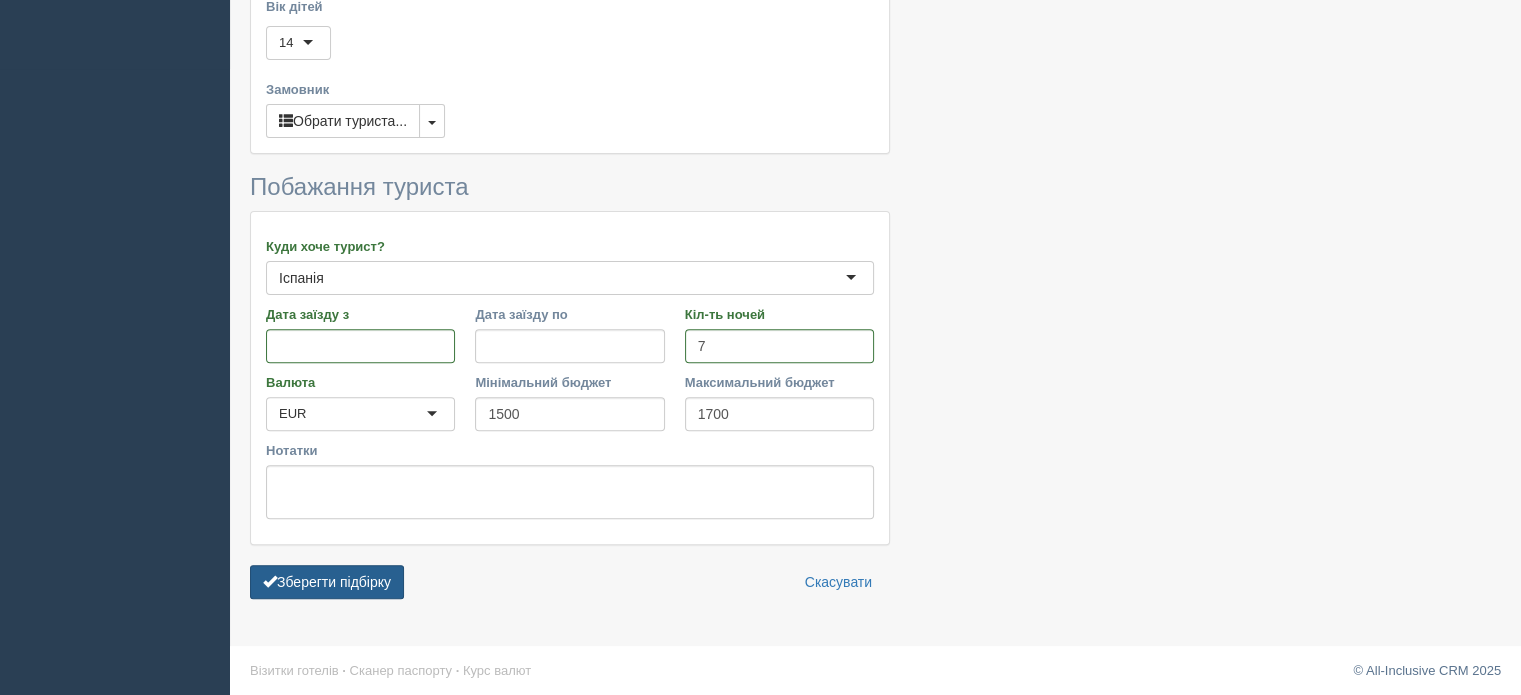 click on "Зберегти підбірку" at bounding box center [327, 582] 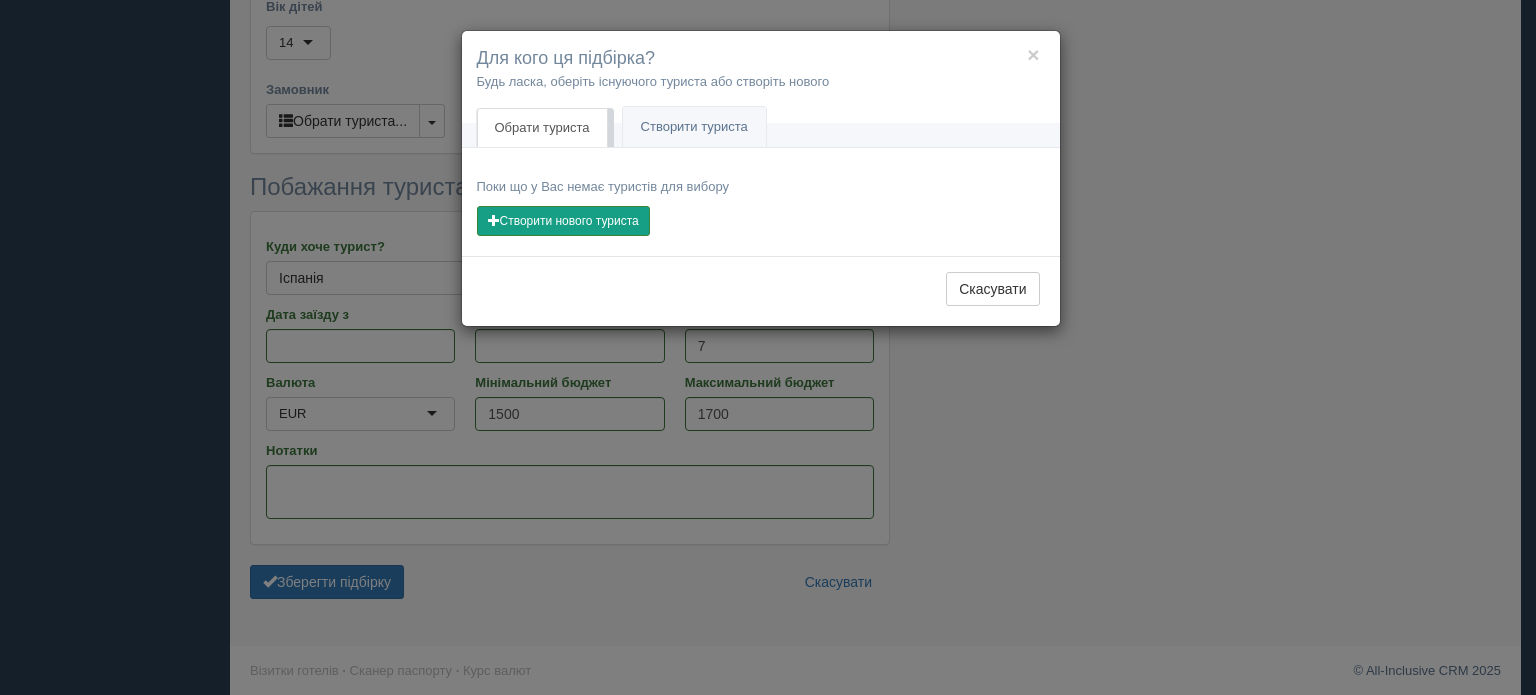 click on "Створити нового туриста" at bounding box center [563, 221] 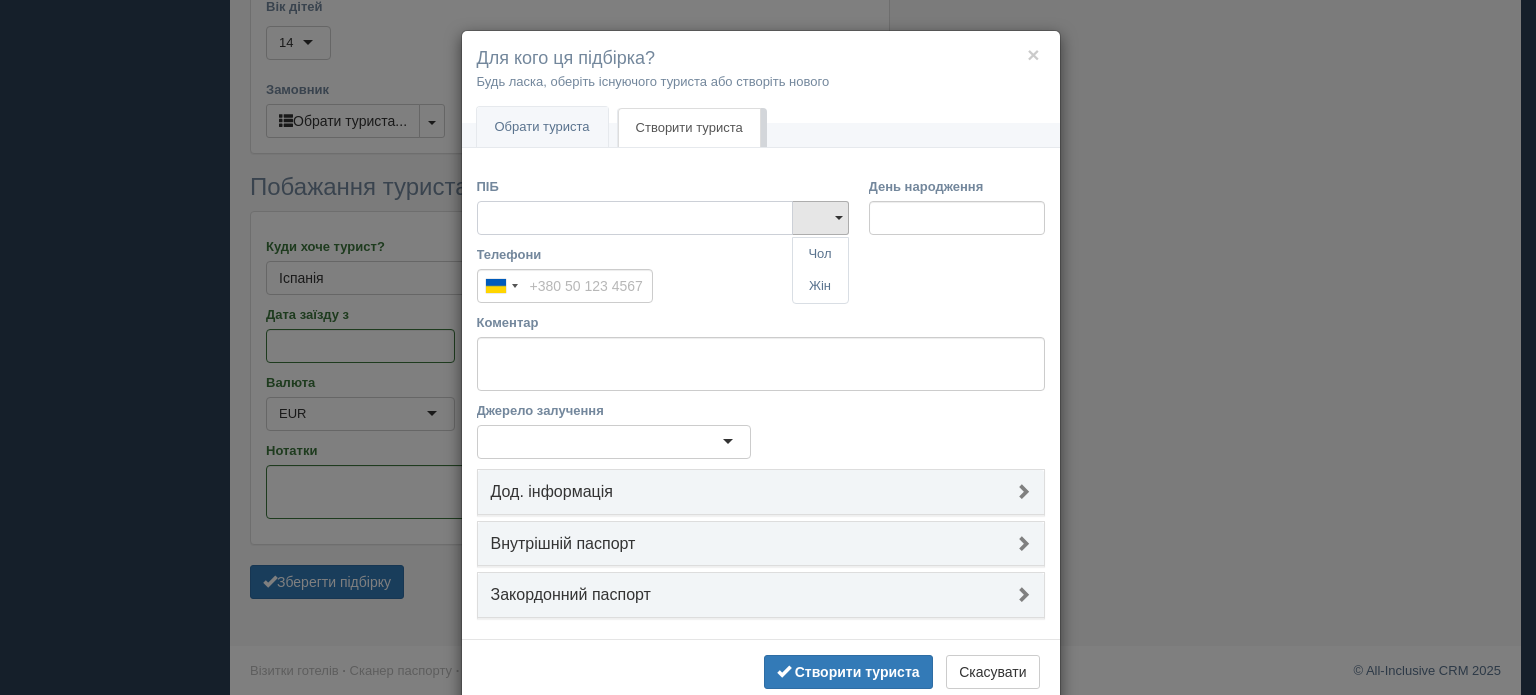 click on "ПІБ" at bounding box center (635, 218) 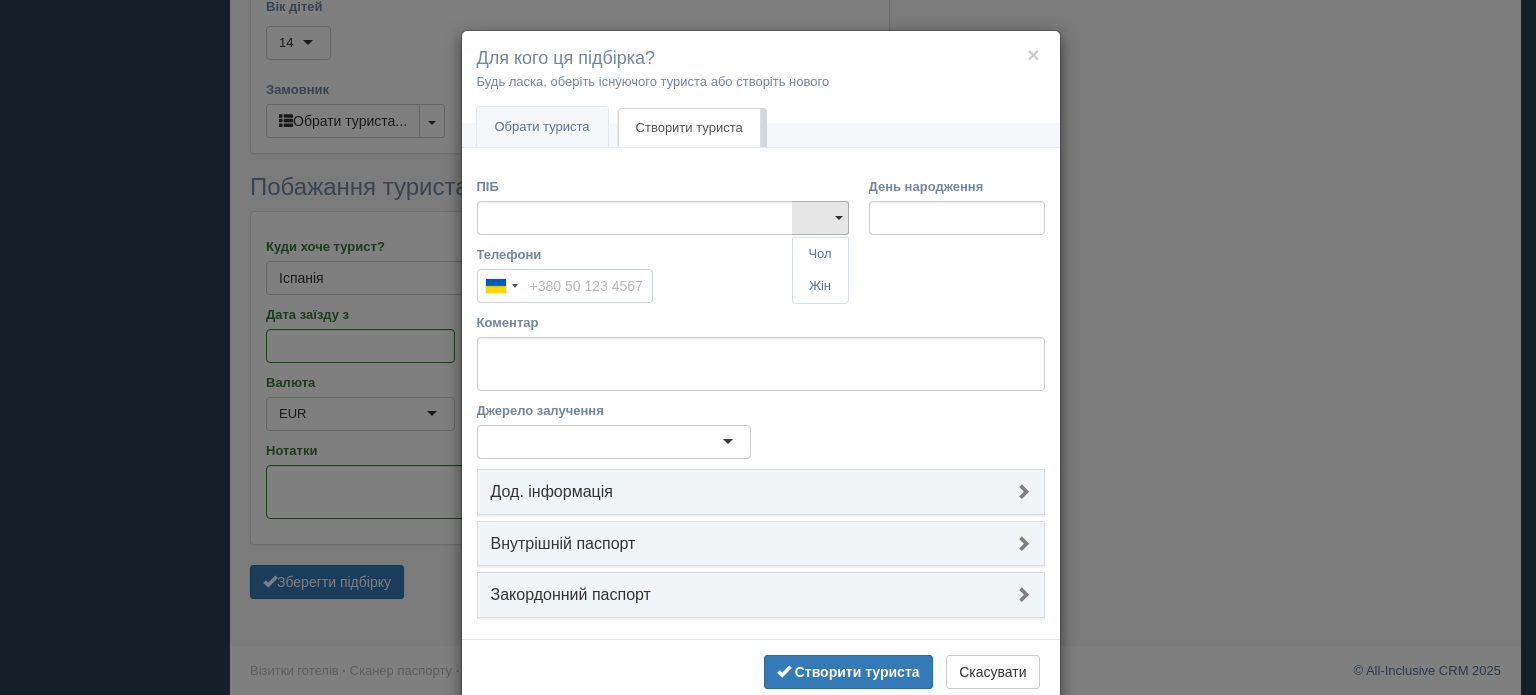 click on "Телефони" at bounding box center [565, 286] 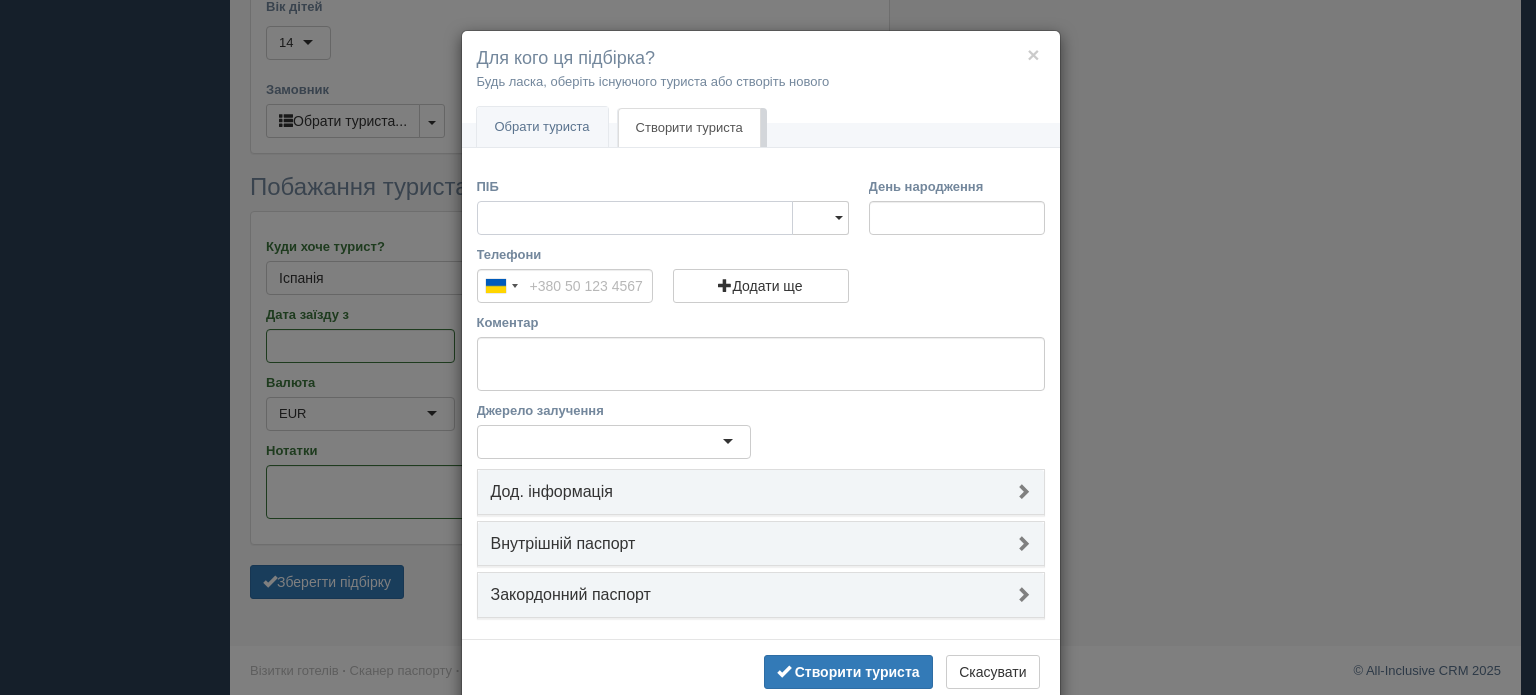 click on "ПІБ" at bounding box center (635, 218) 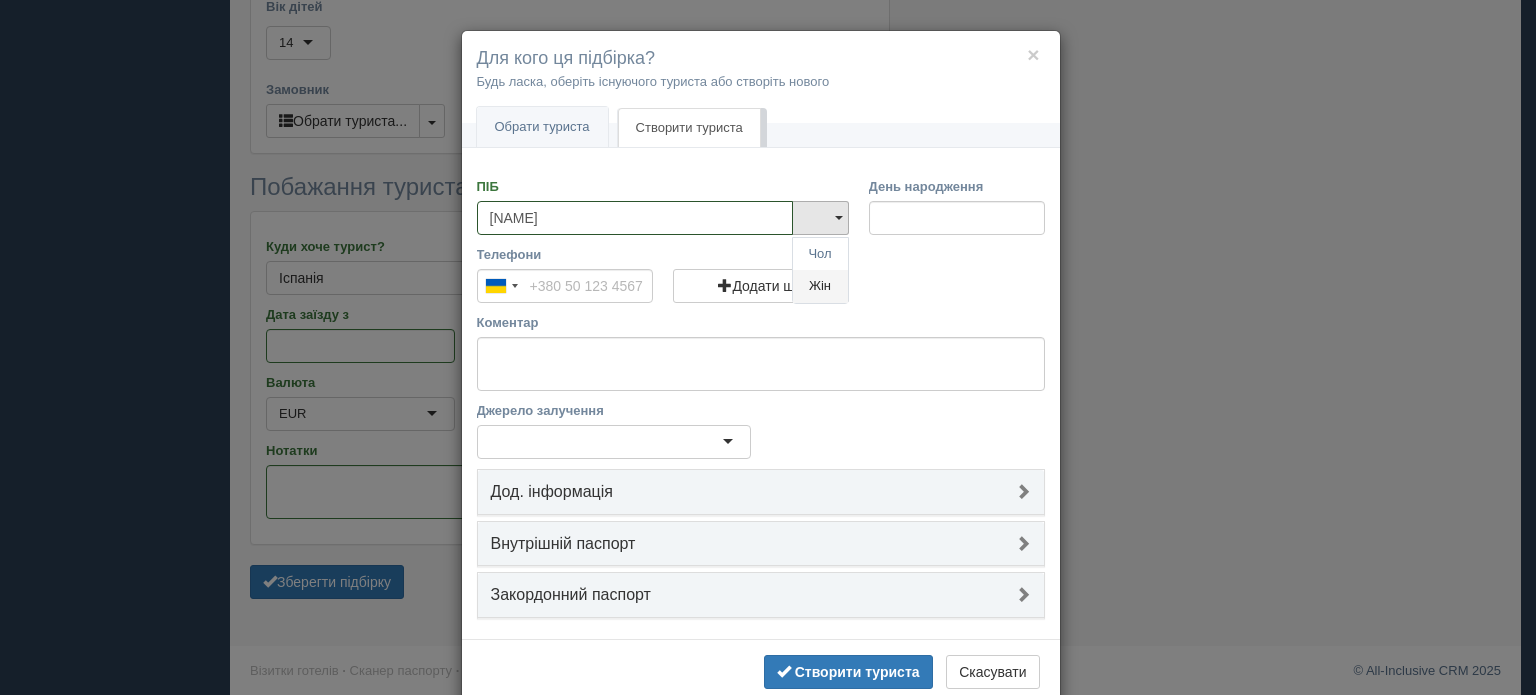 type on "Альона" 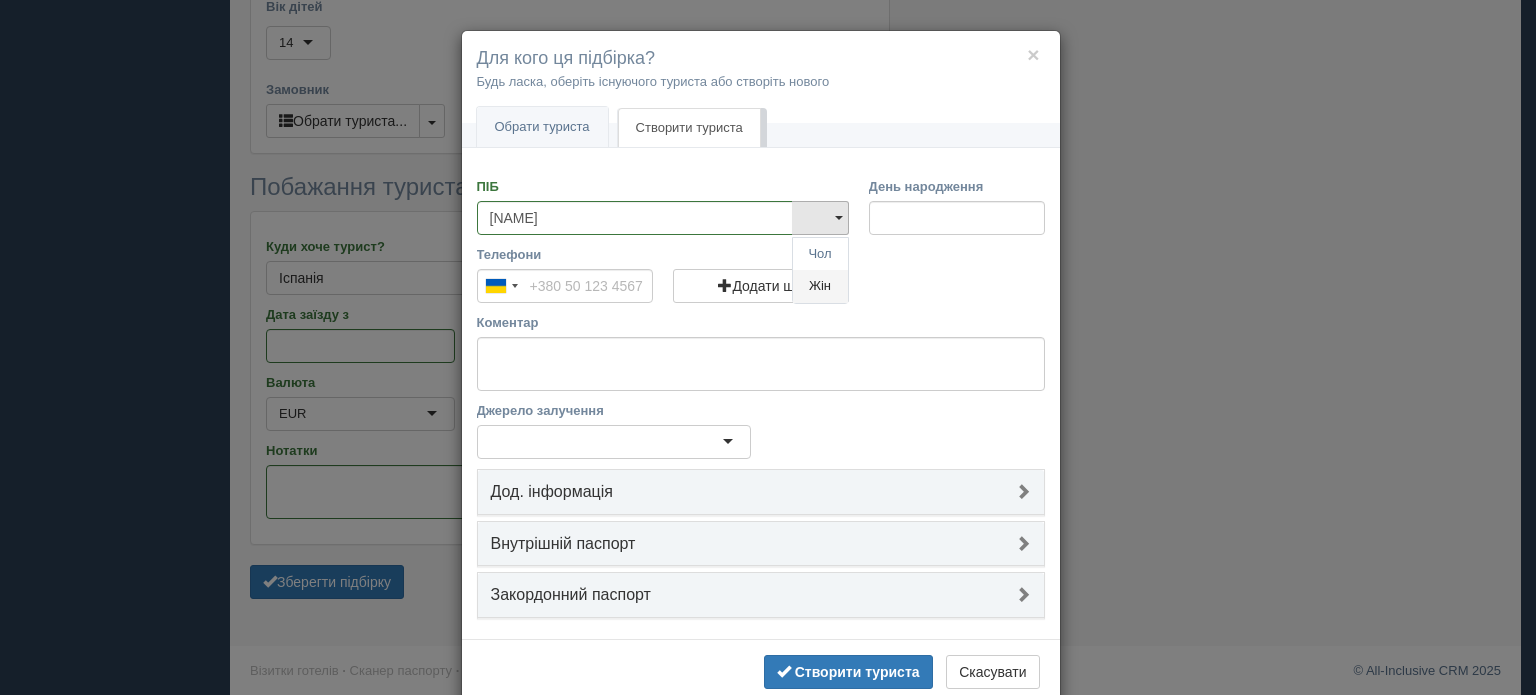 click on "Жін" at bounding box center [820, 254] 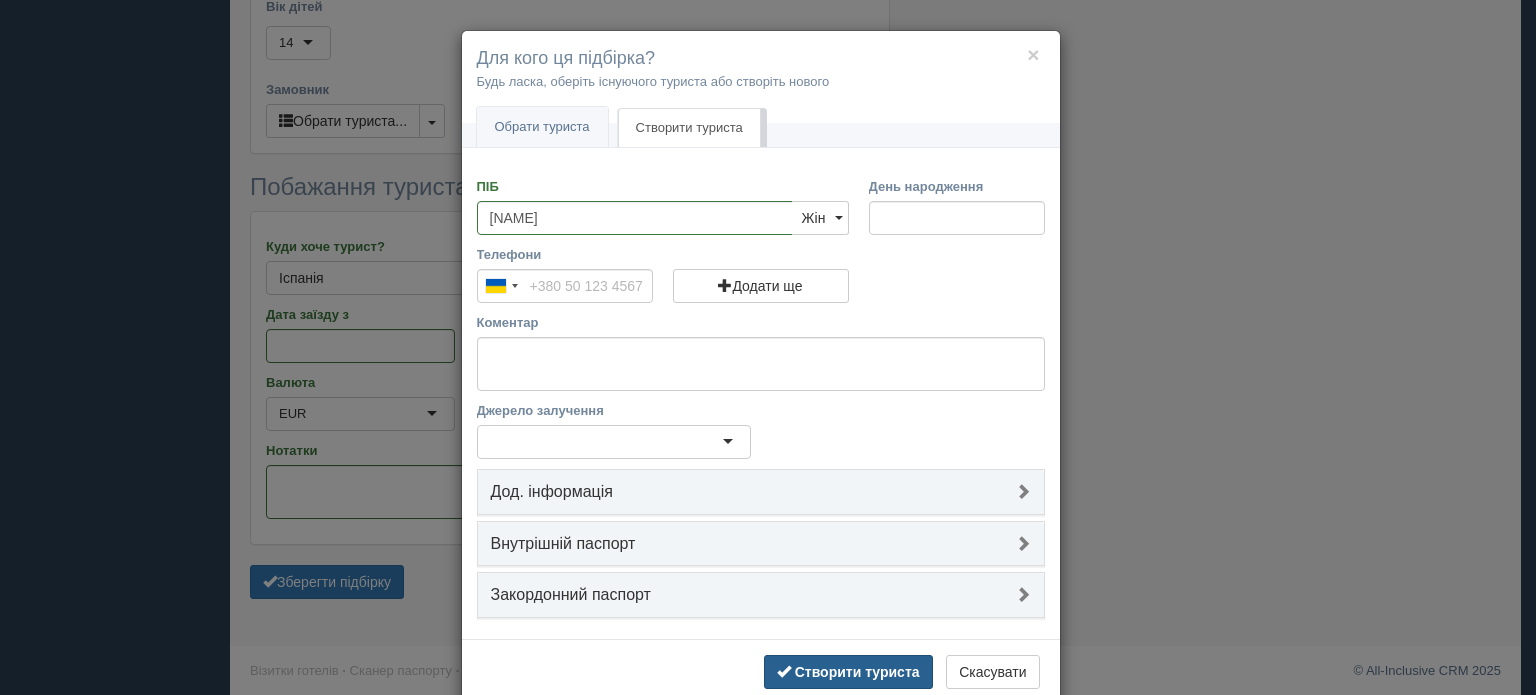 click on "Створити туриста" at bounding box center [857, 672] 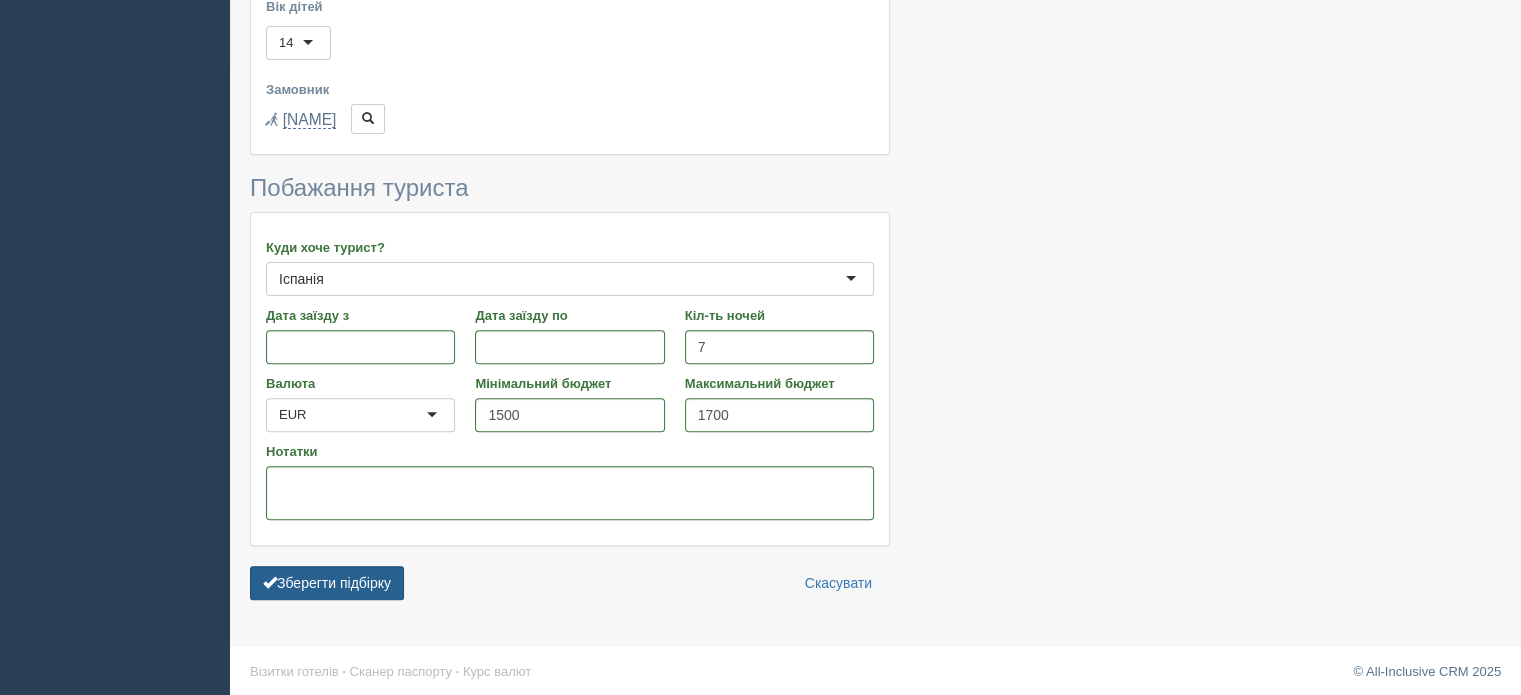 click on "Зберегти підбірку" at bounding box center [327, 583] 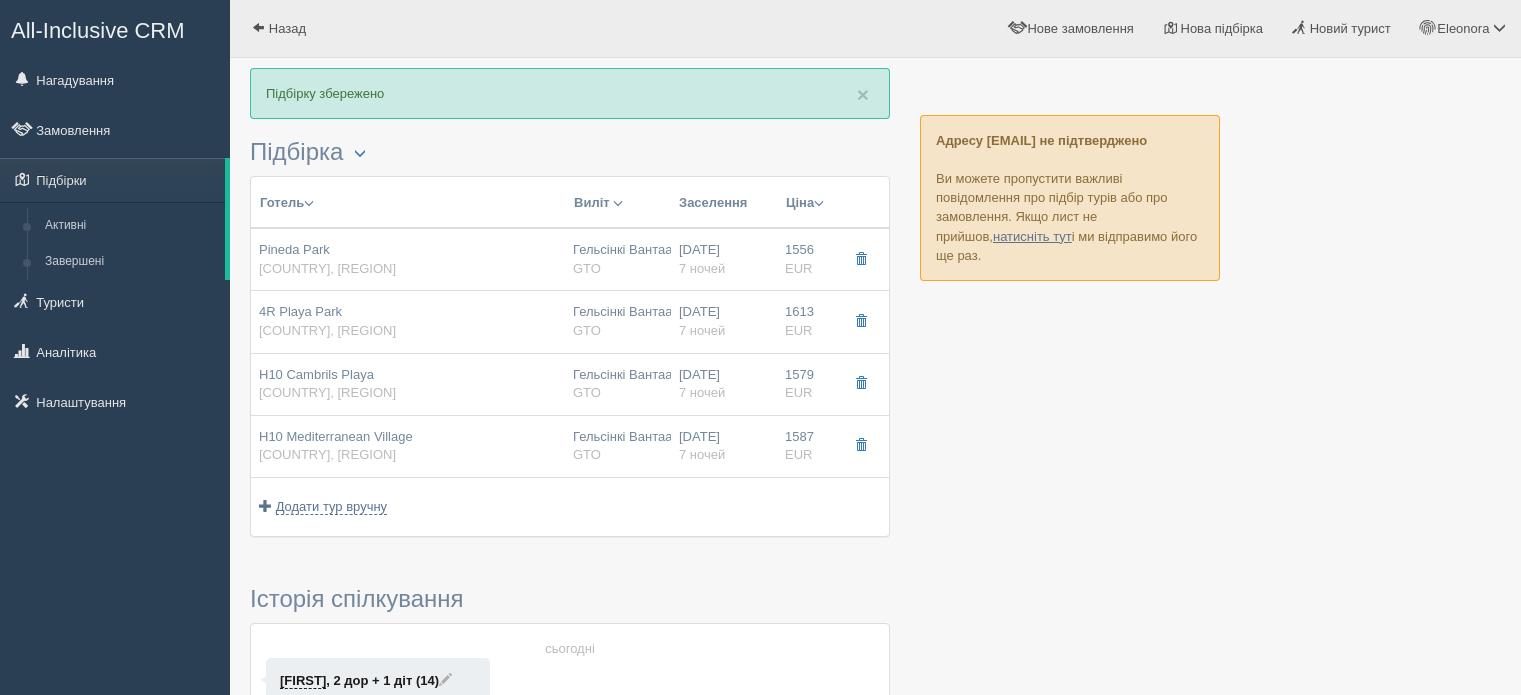 scroll, scrollTop: 0, scrollLeft: 0, axis: both 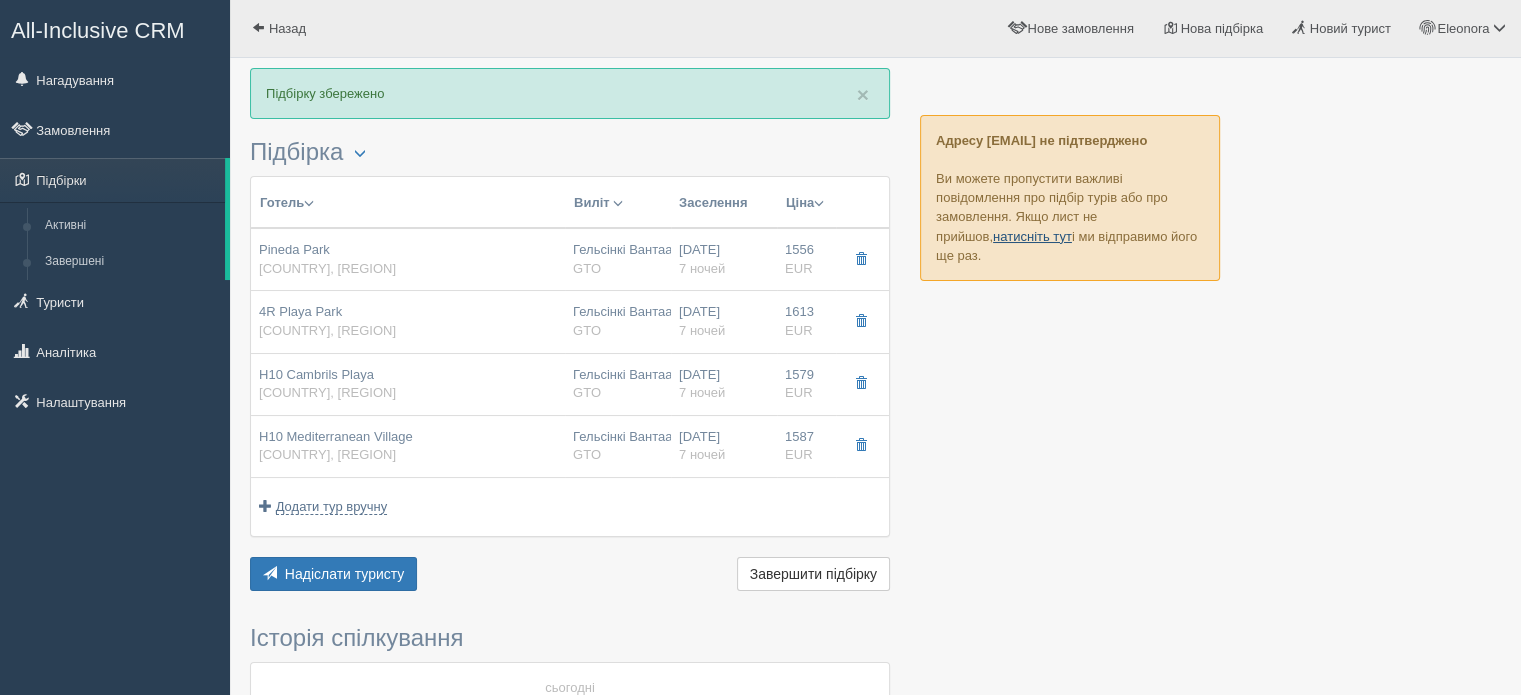 click on "натисніть тут" at bounding box center [1032, 236] 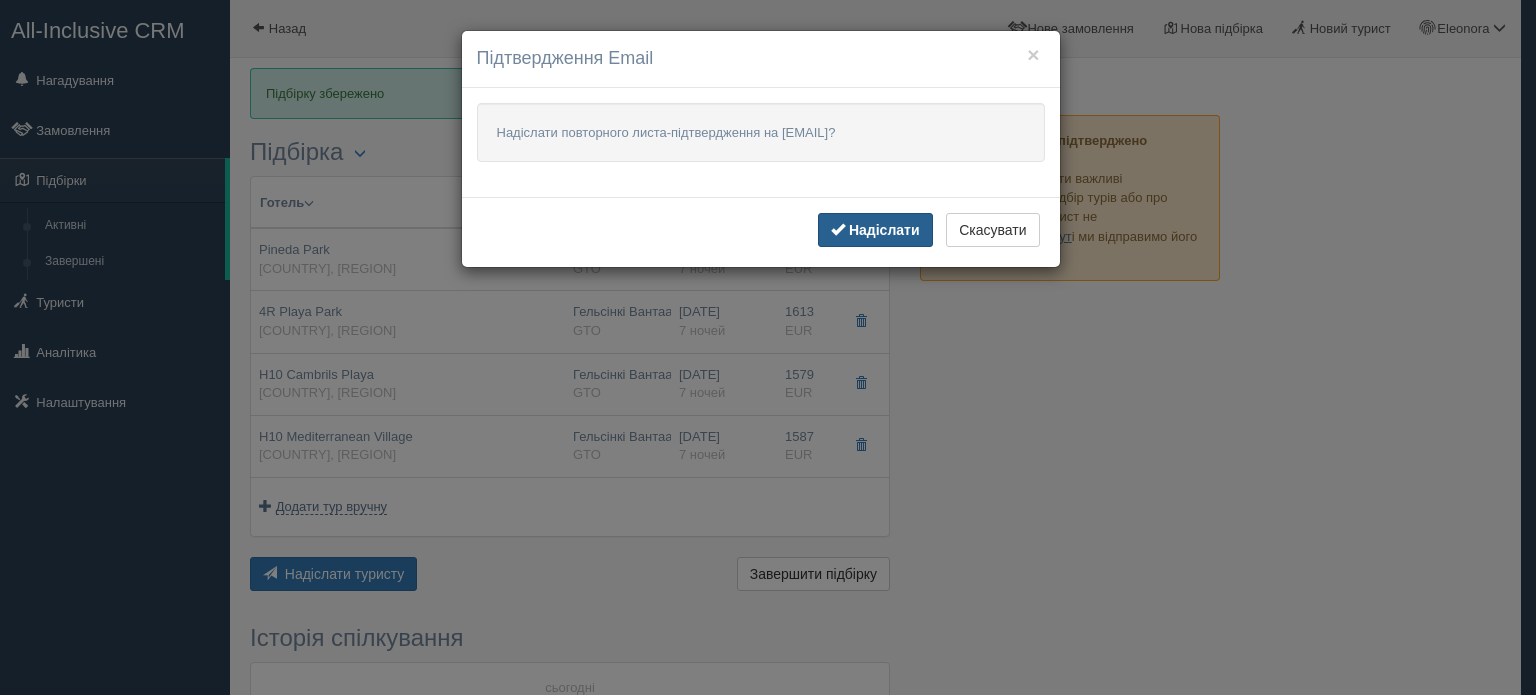 click on "Надіслати" at bounding box center [884, 230] 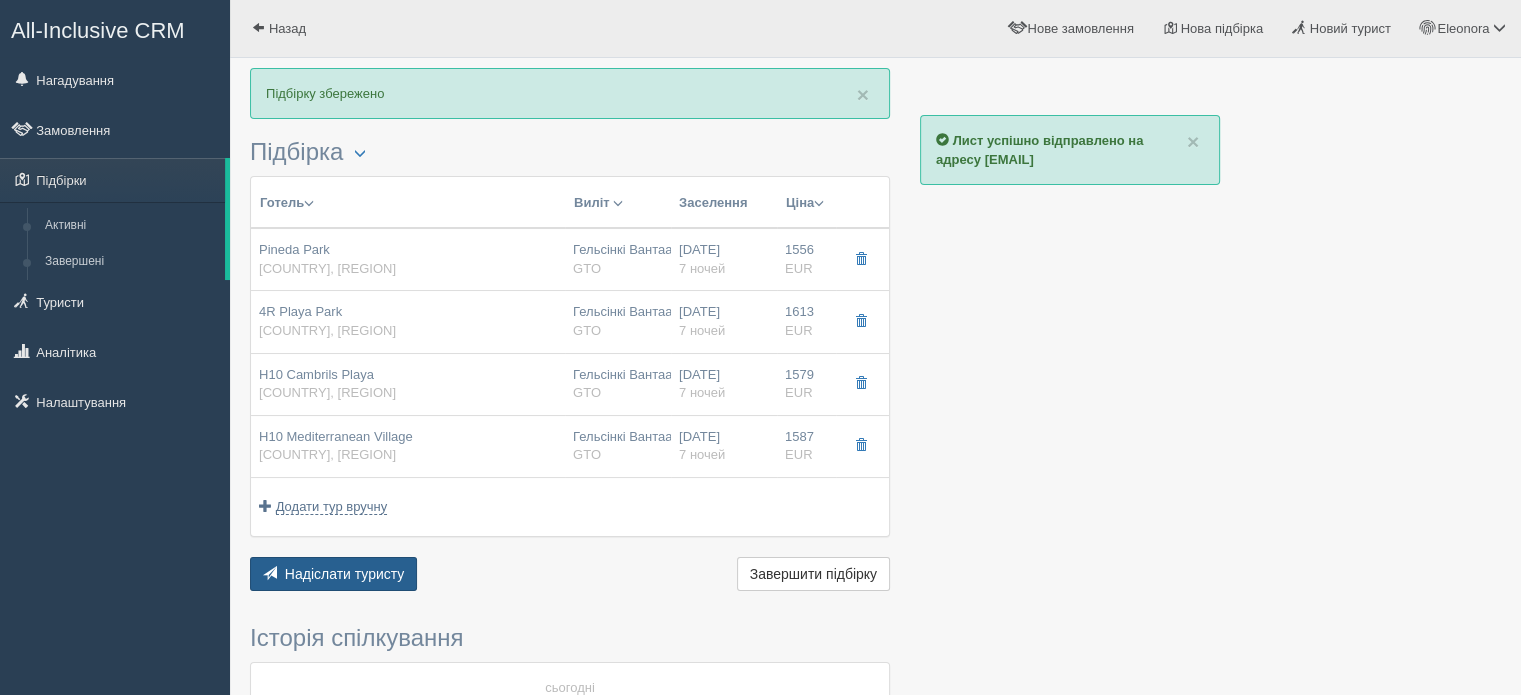 click on "Надіслати туристу" at bounding box center [345, 574] 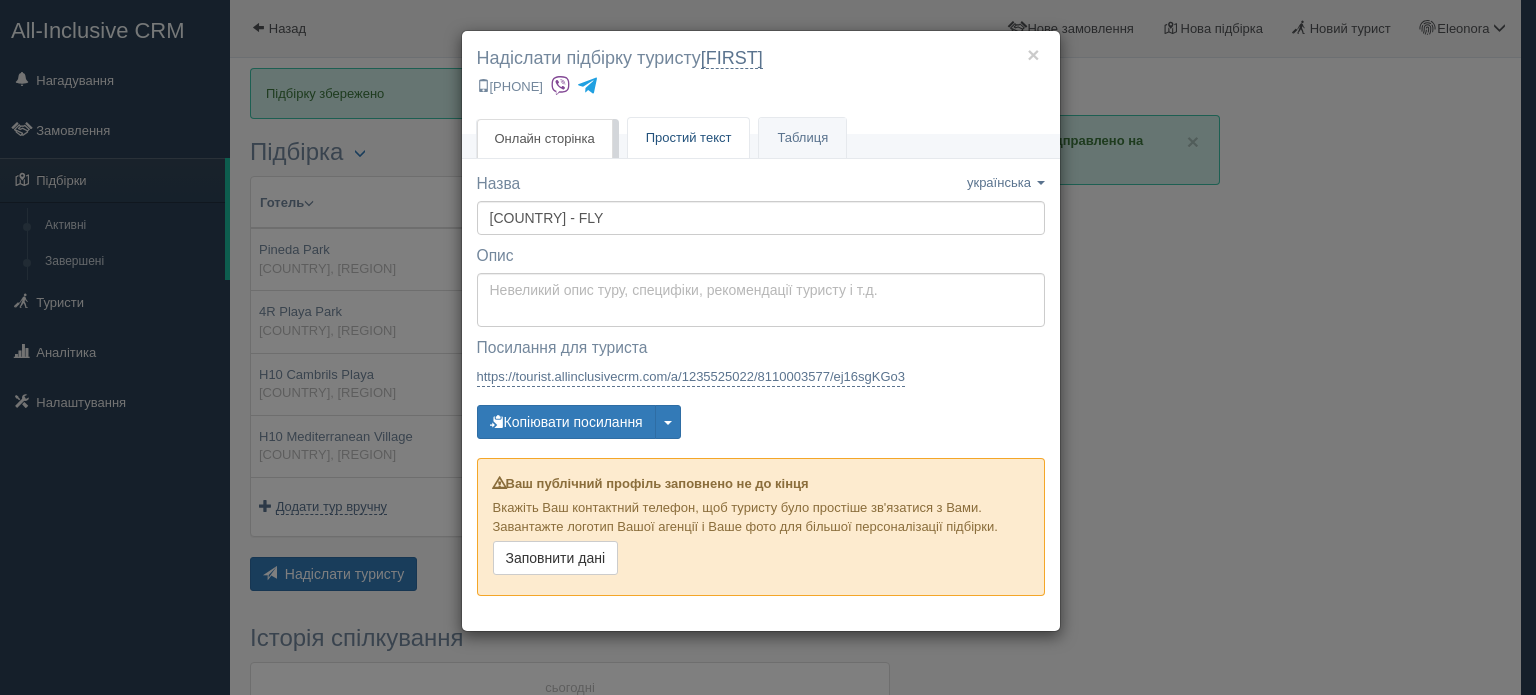 click on "Простий текст
Текст" at bounding box center [689, 138] 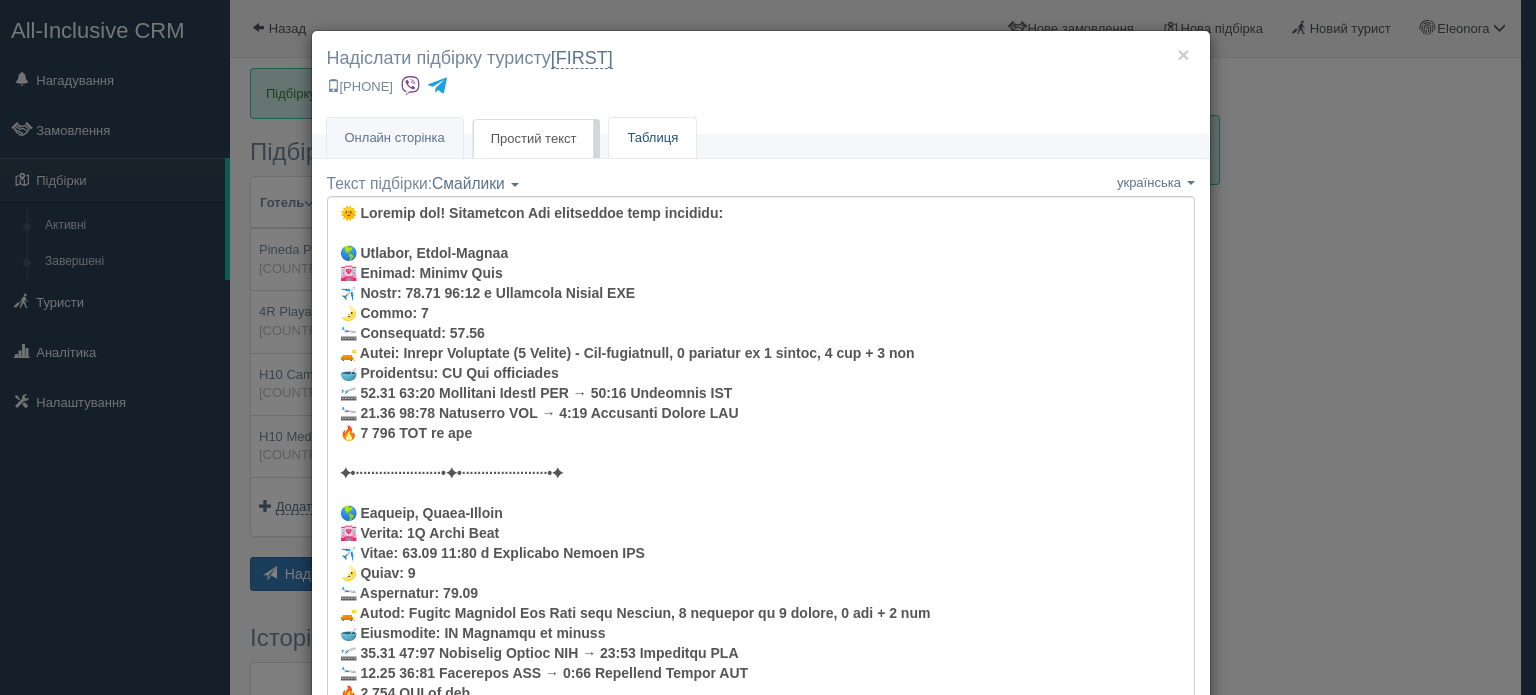 click on "Таблиця" at bounding box center [652, 138] 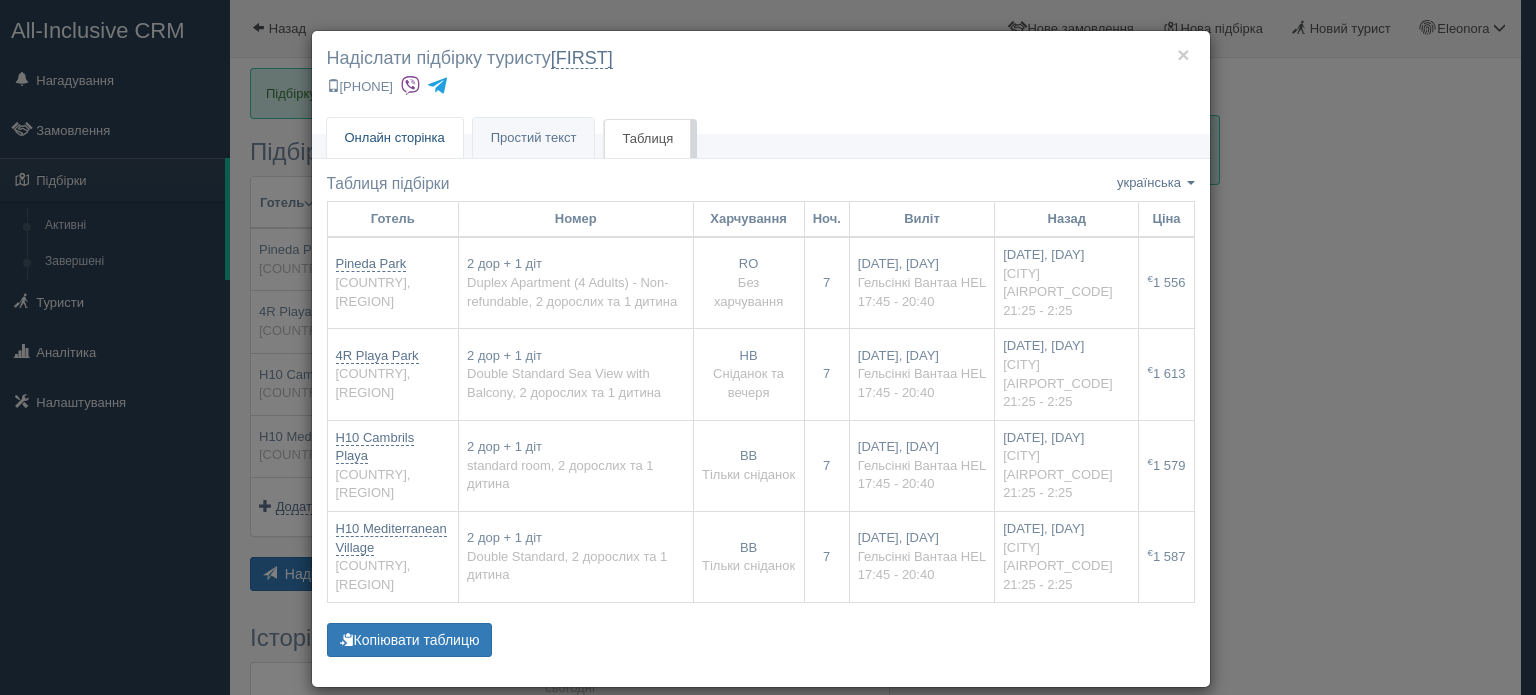 click on "Онлайн сторінка" at bounding box center [395, 137] 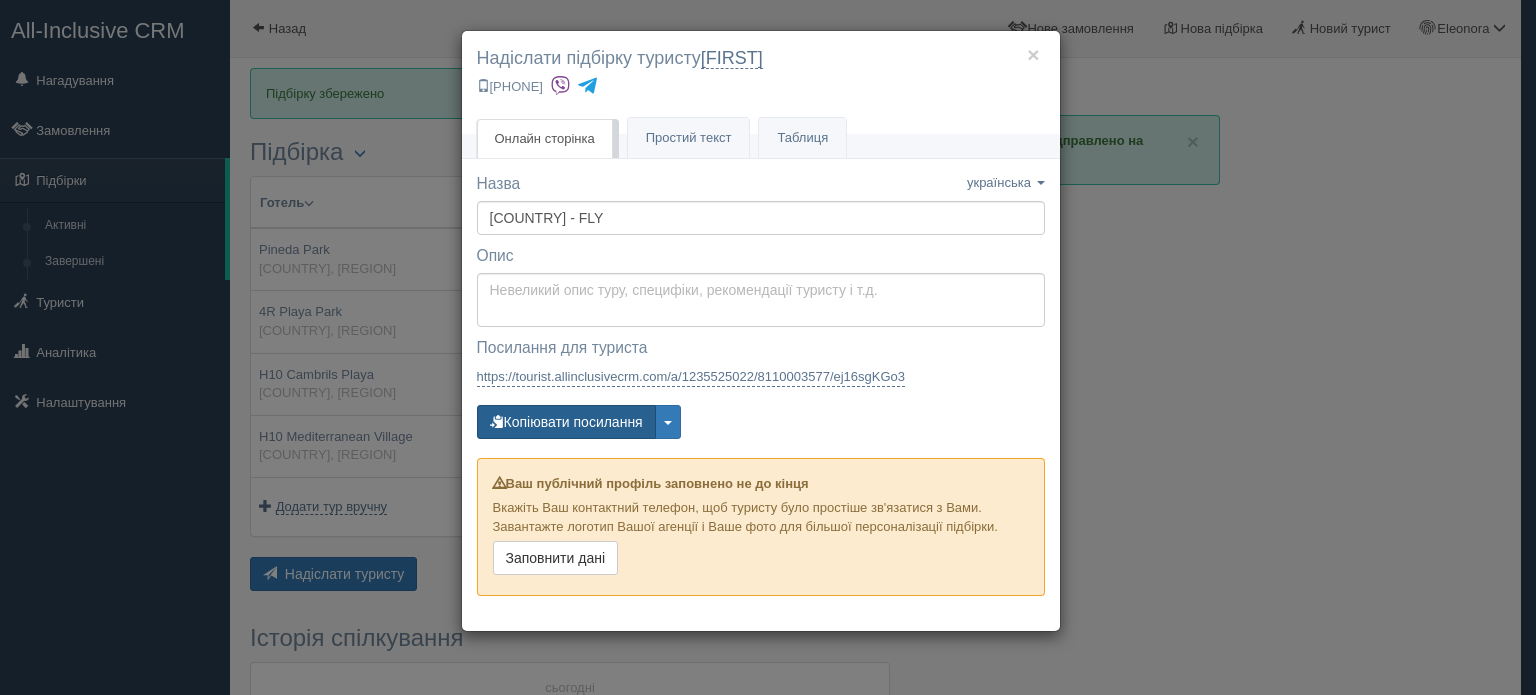 click on "Копіювати посилання" at bounding box center [566, 422] 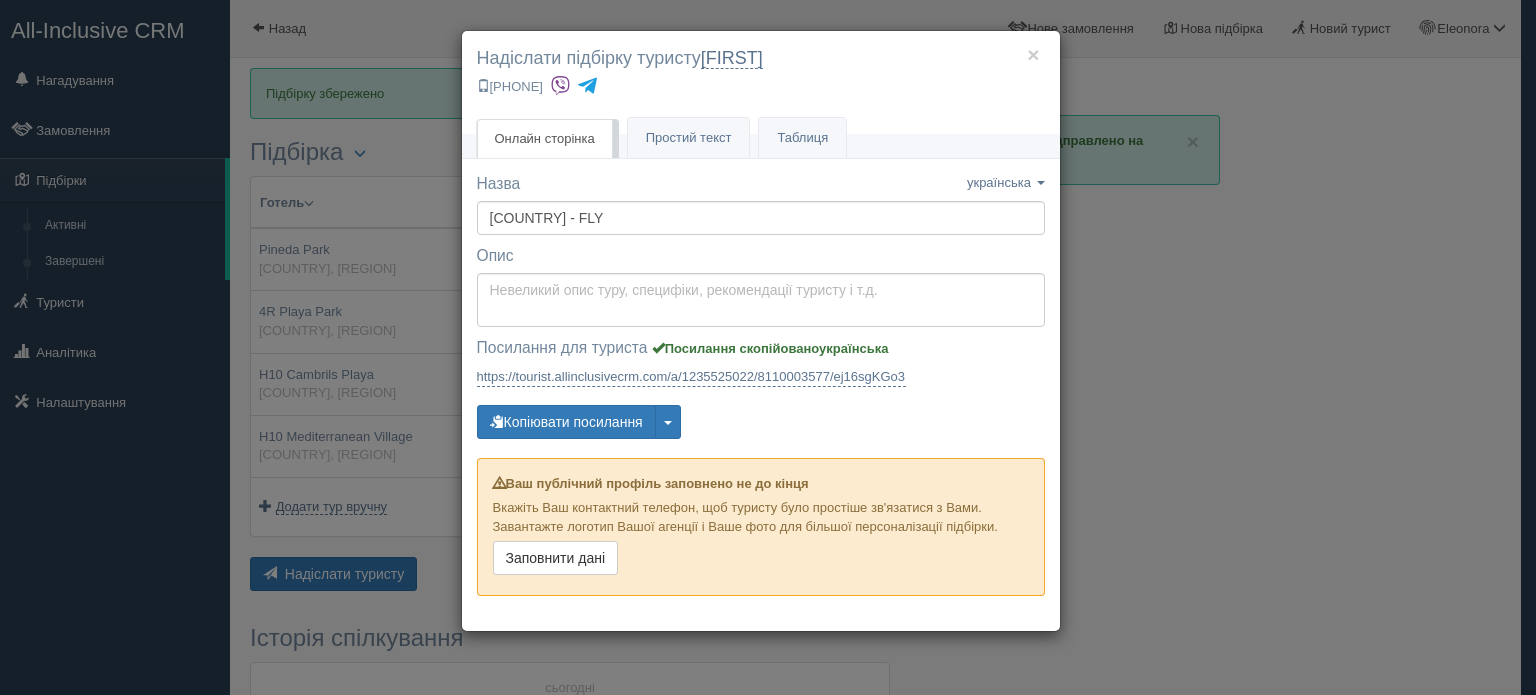 click at bounding box center (587, 85) 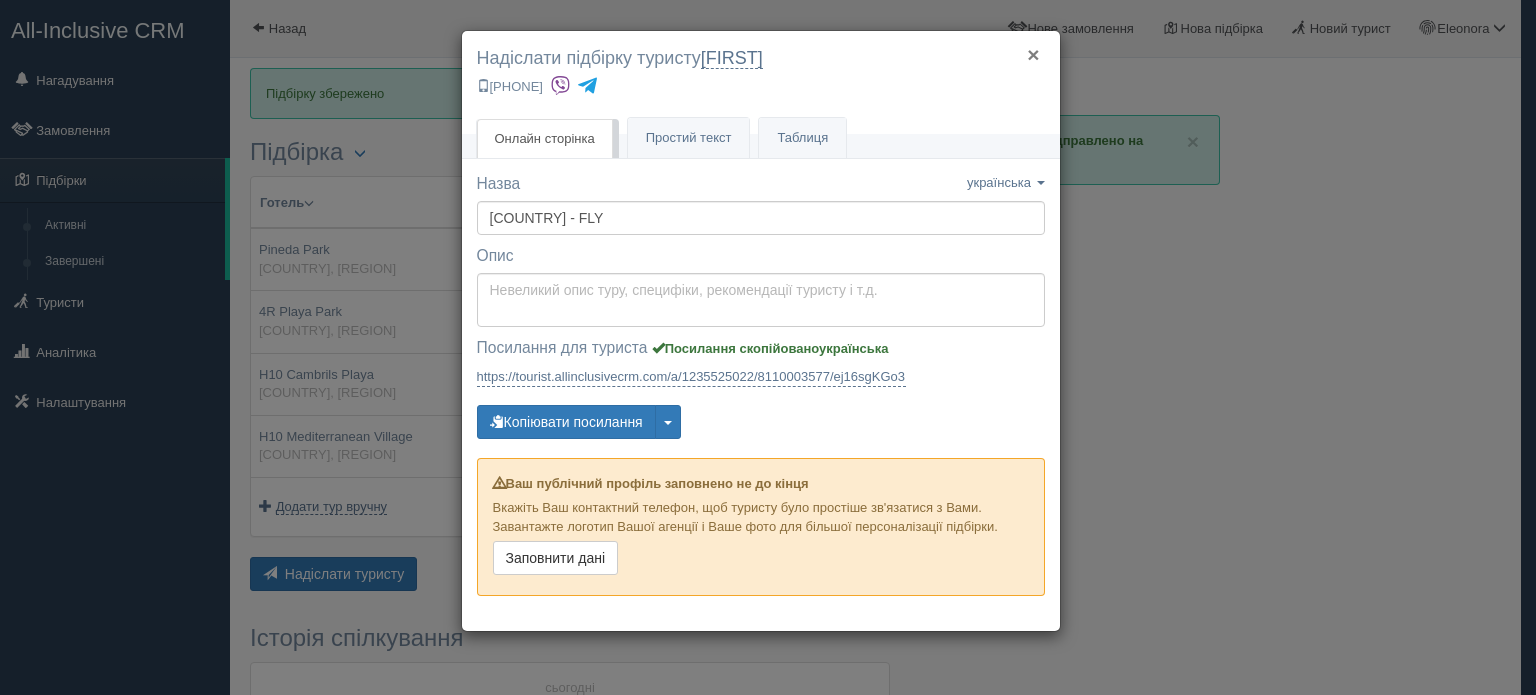 click on "×" at bounding box center [1033, 54] 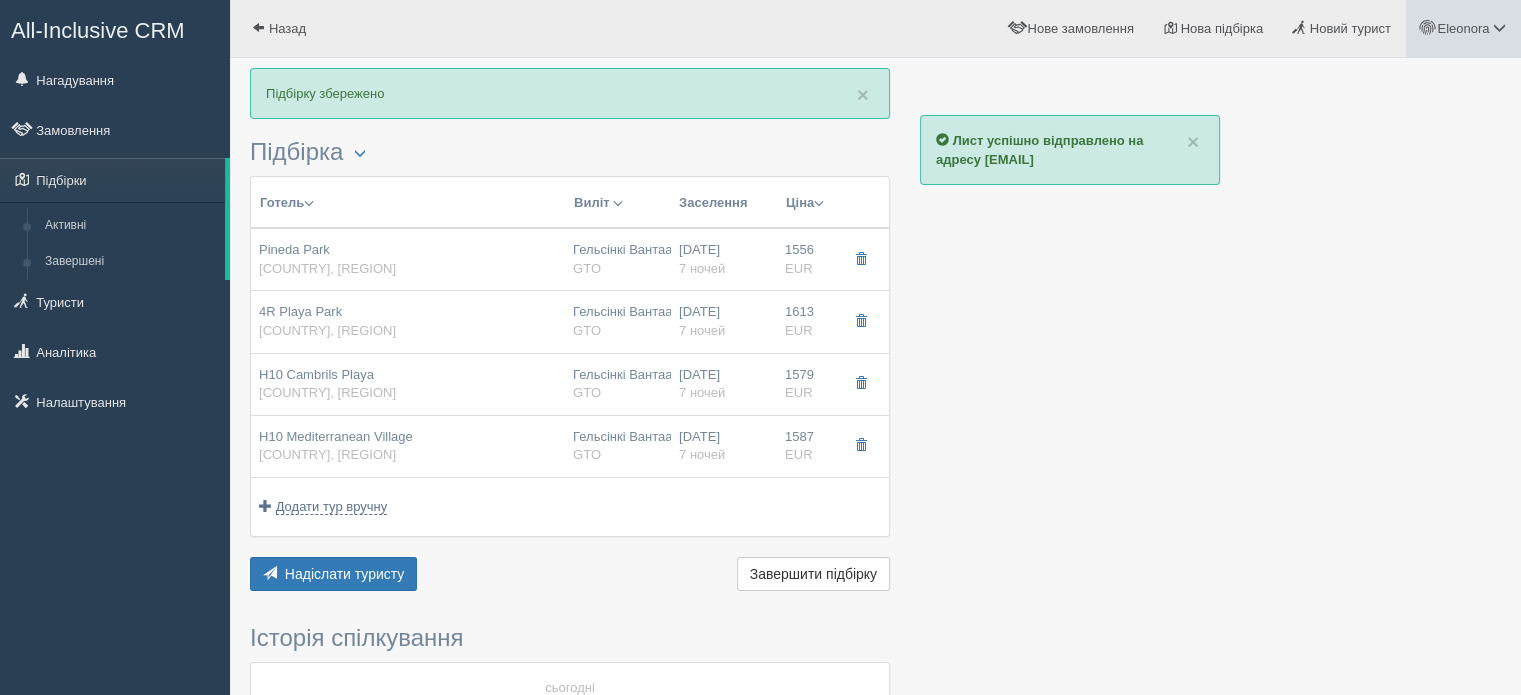 click on "Eleonora" at bounding box center [1463, 28] 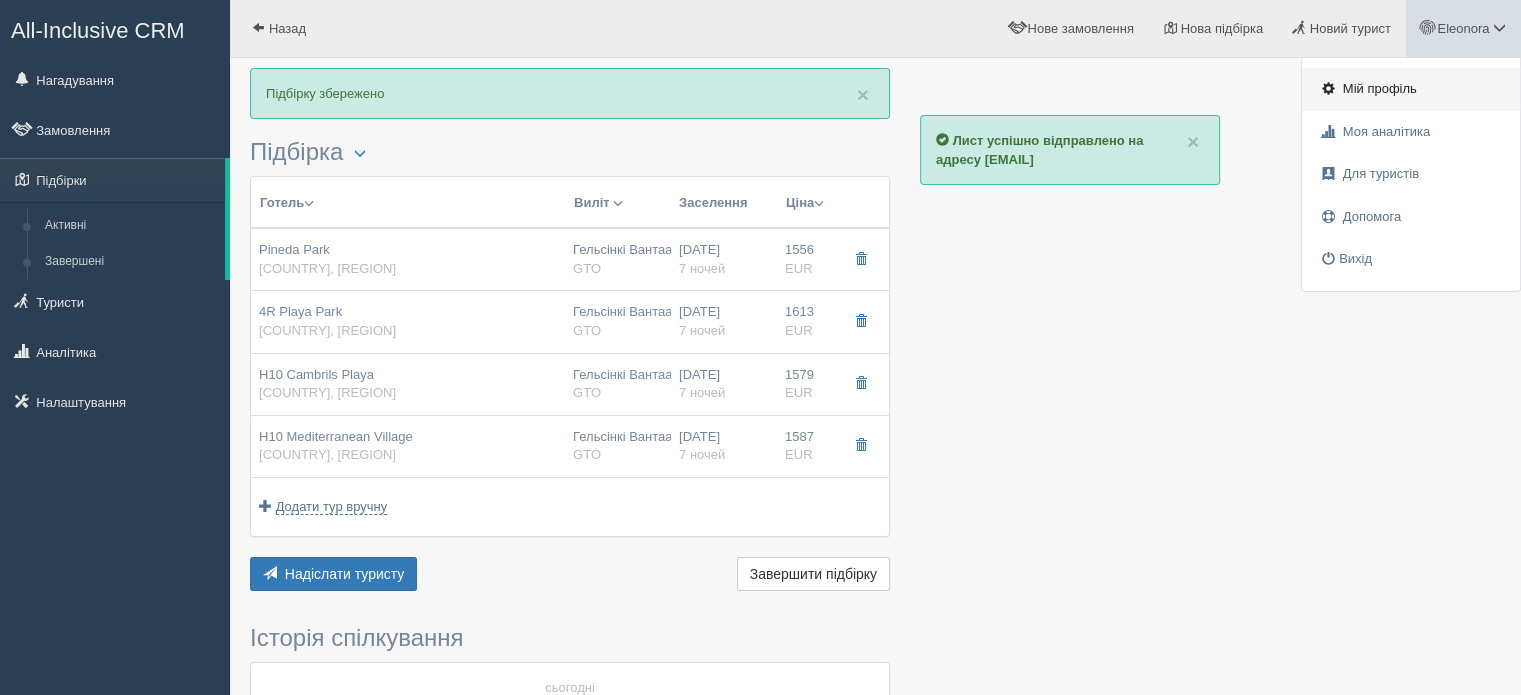 click on "Мій профіль" at bounding box center (1380, 88) 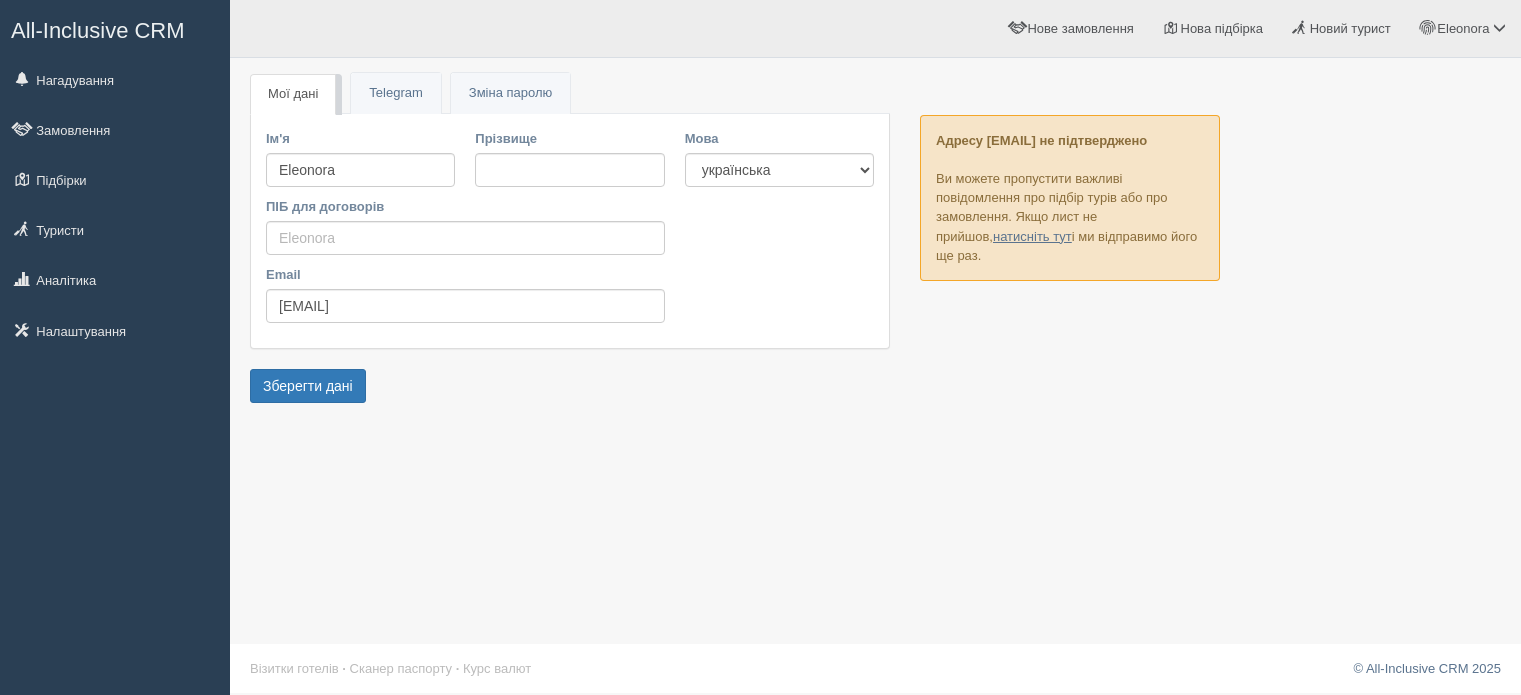 scroll, scrollTop: 0, scrollLeft: 0, axis: both 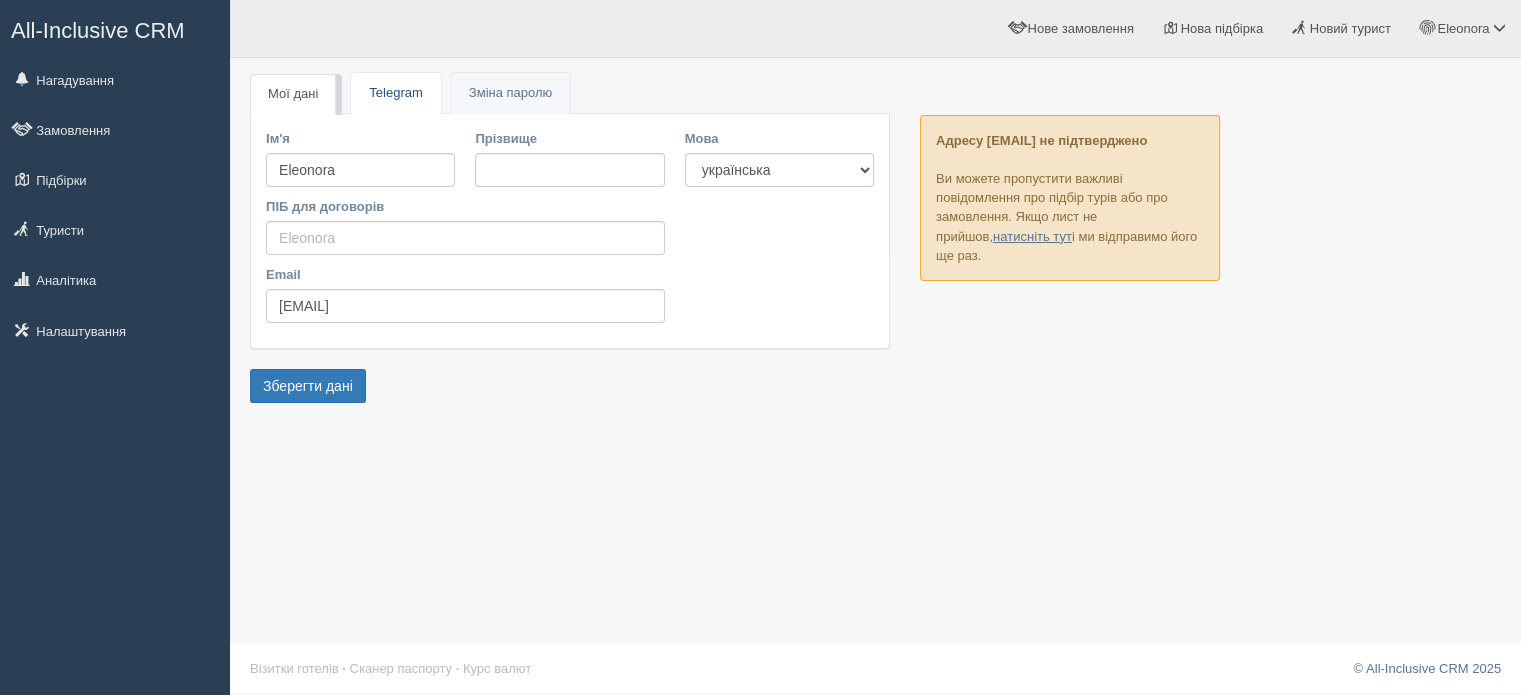 click on "Telegram" at bounding box center [395, 93] 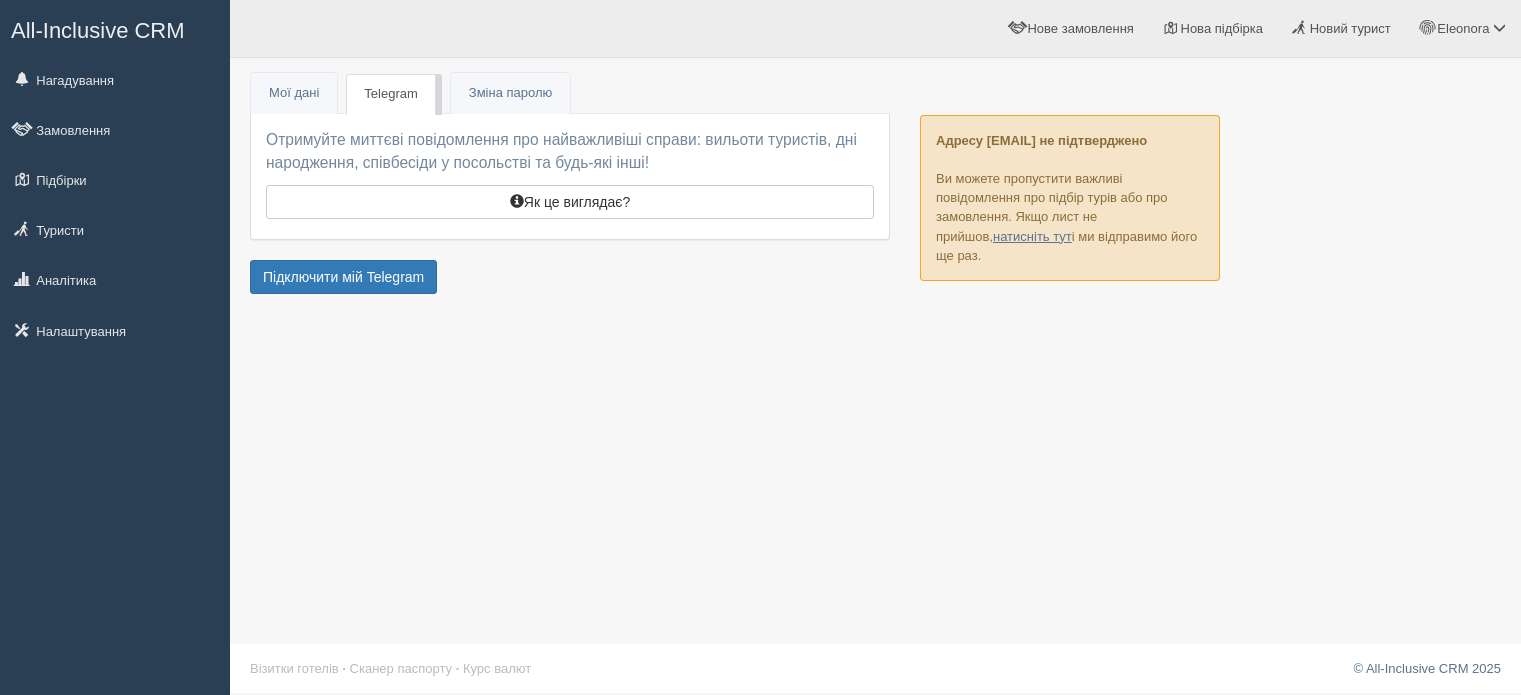 scroll, scrollTop: 0, scrollLeft: 0, axis: both 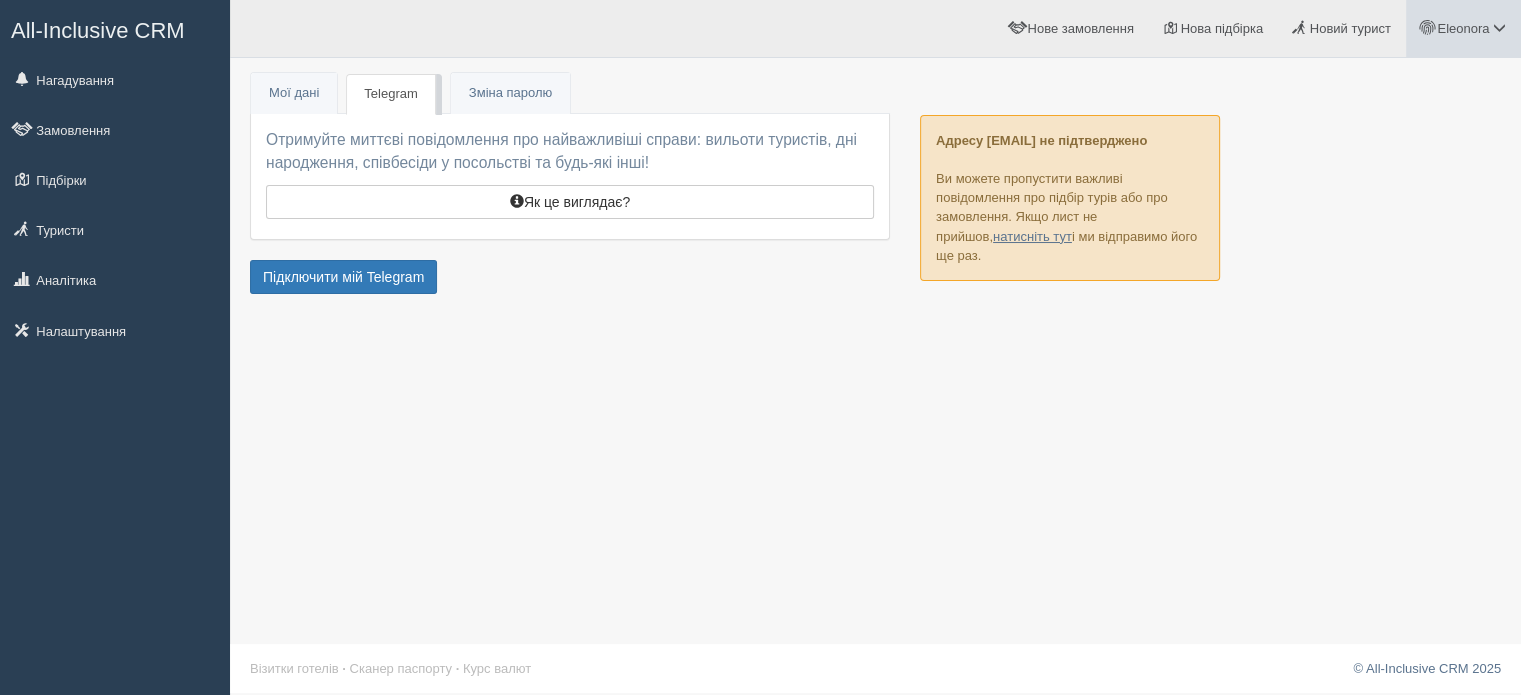 click on "Eleonora" at bounding box center (1463, 28) 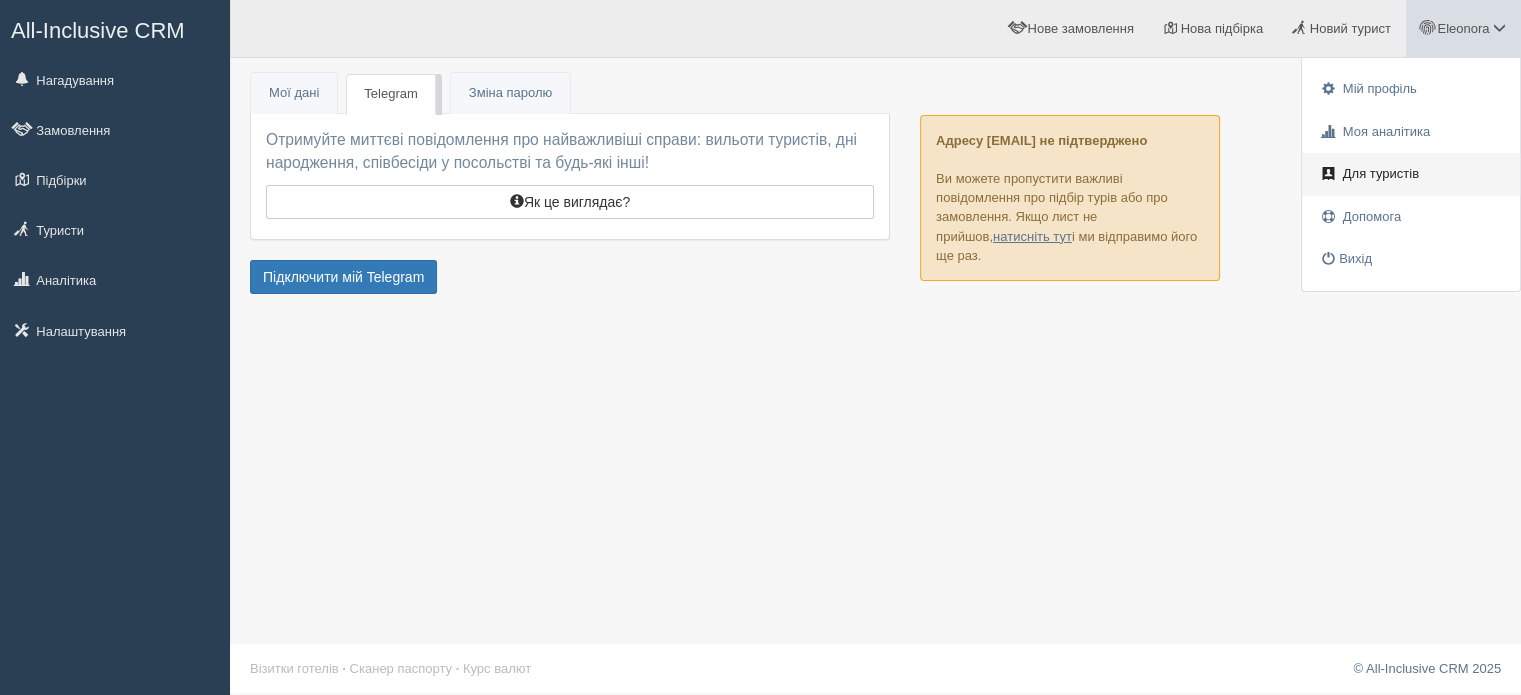 click on "Для туристів" at bounding box center (1381, 173) 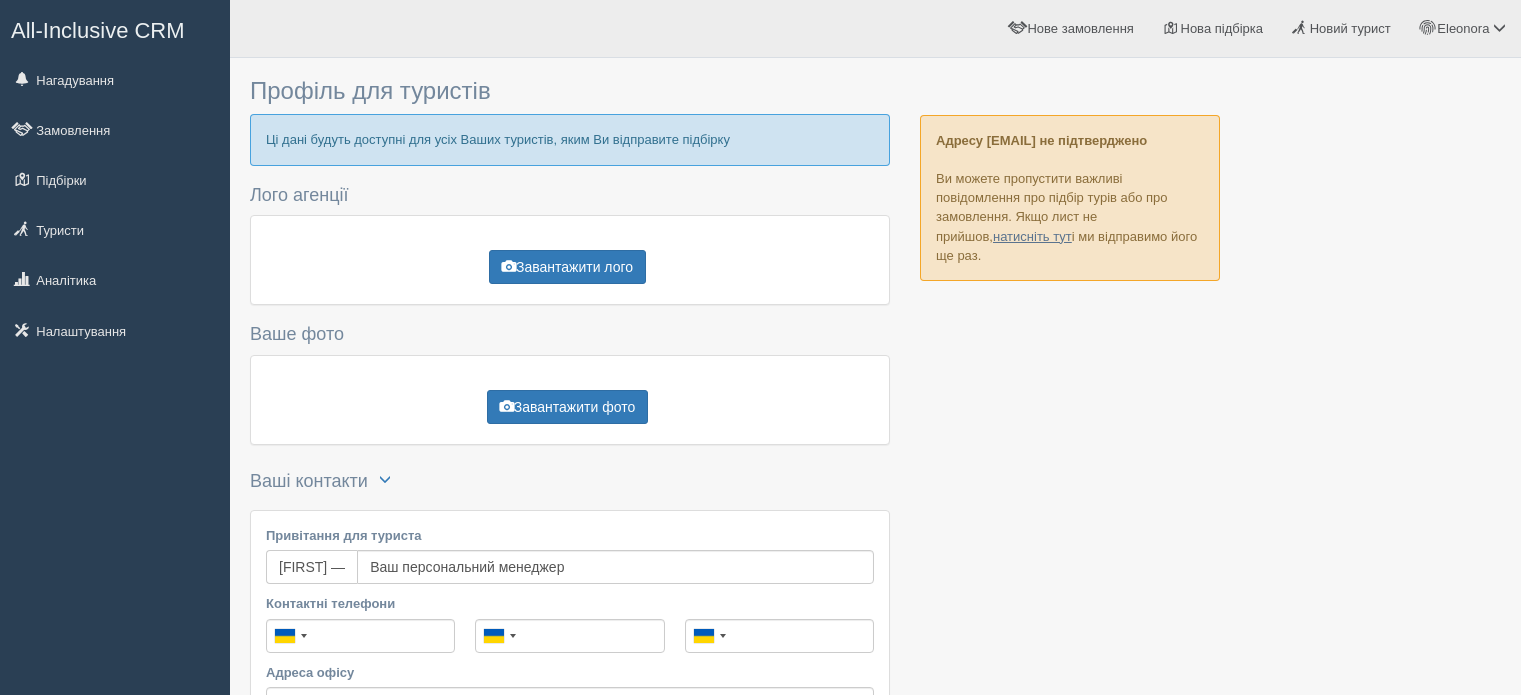 scroll, scrollTop: 0, scrollLeft: 0, axis: both 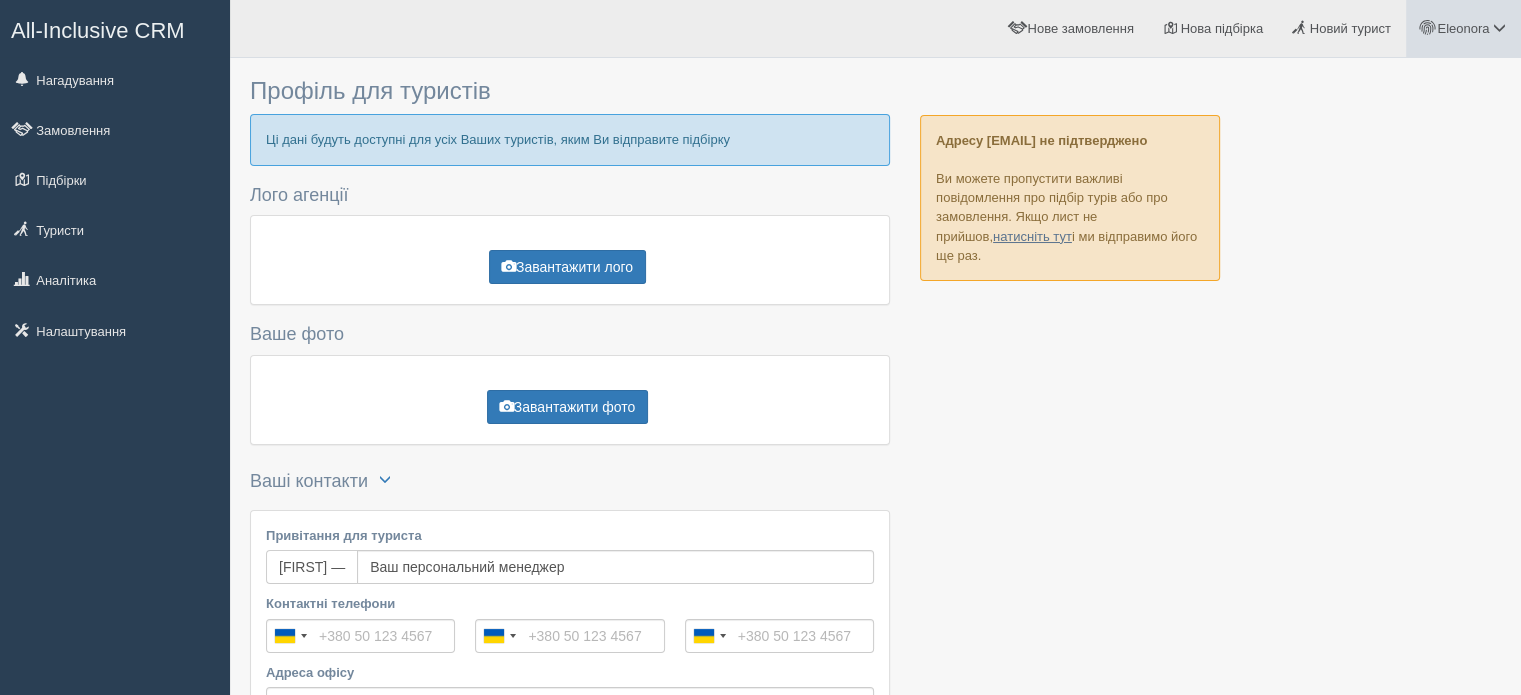 click on "Eleonora" at bounding box center (1463, 28) 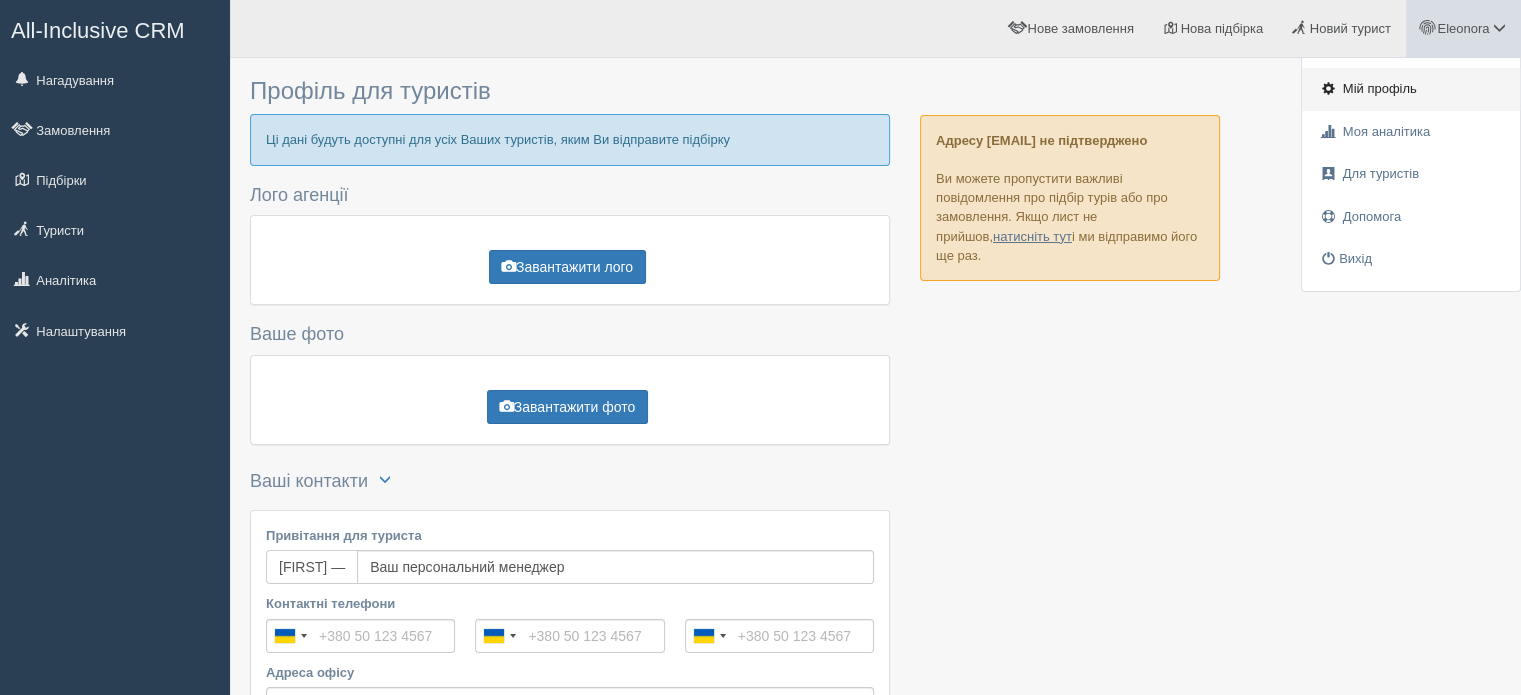 click on "Мій профіль" at bounding box center [1380, 88] 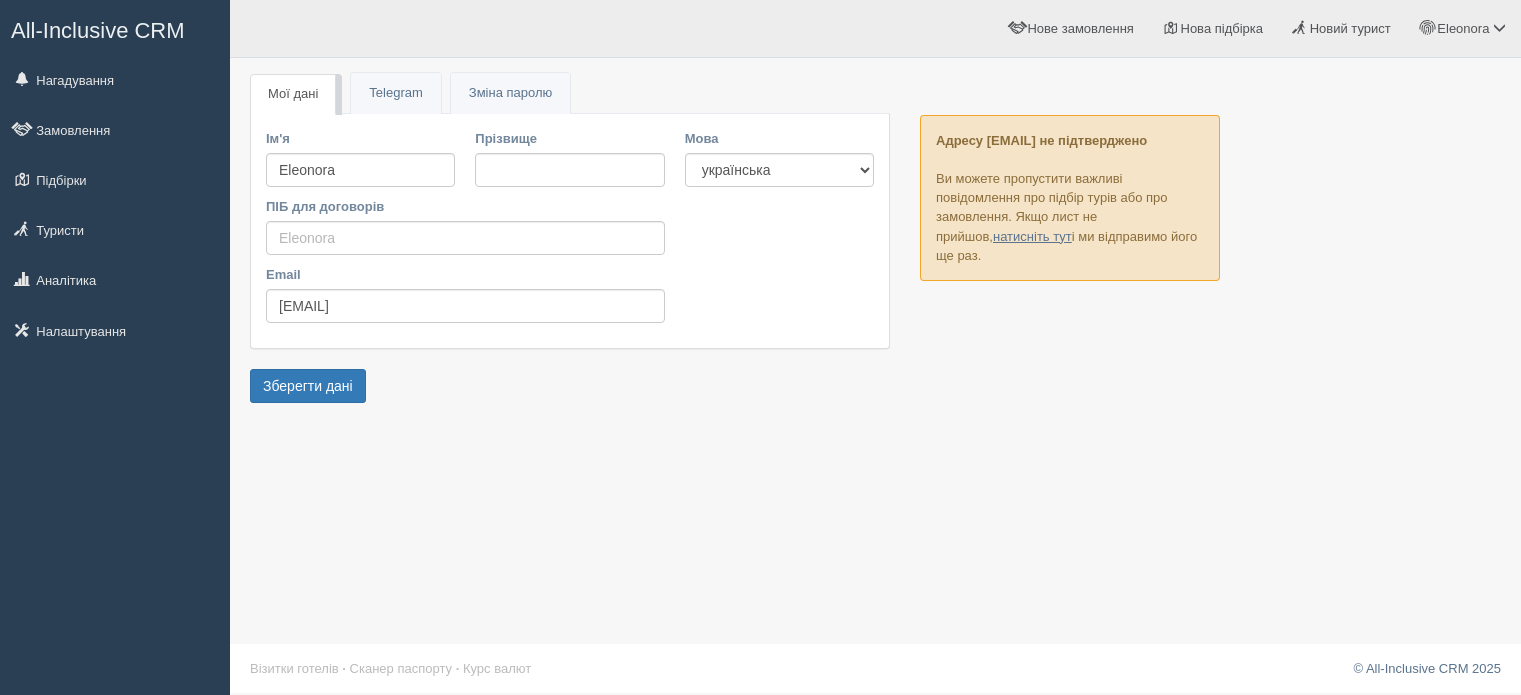 scroll, scrollTop: 0, scrollLeft: 0, axis: both 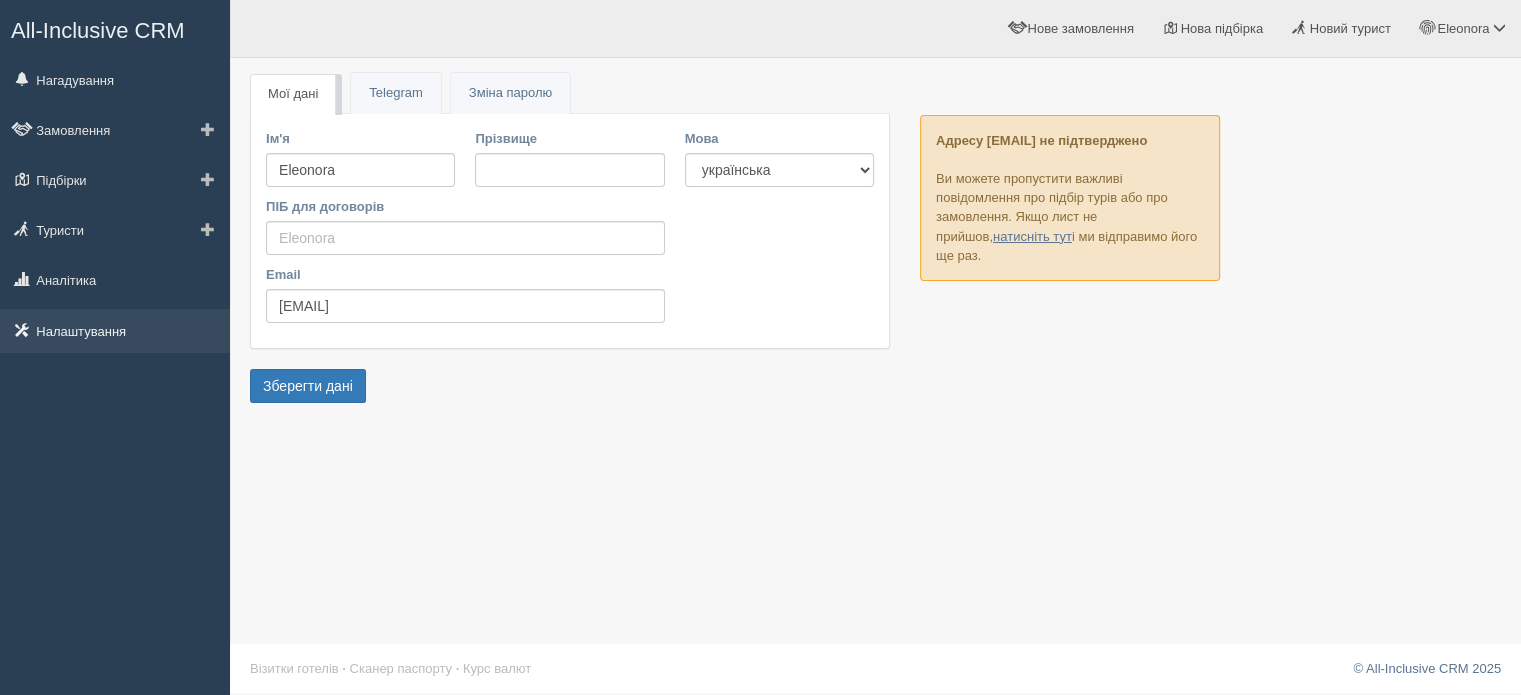 click on "Налаштування" at bounding box center (115, 331) 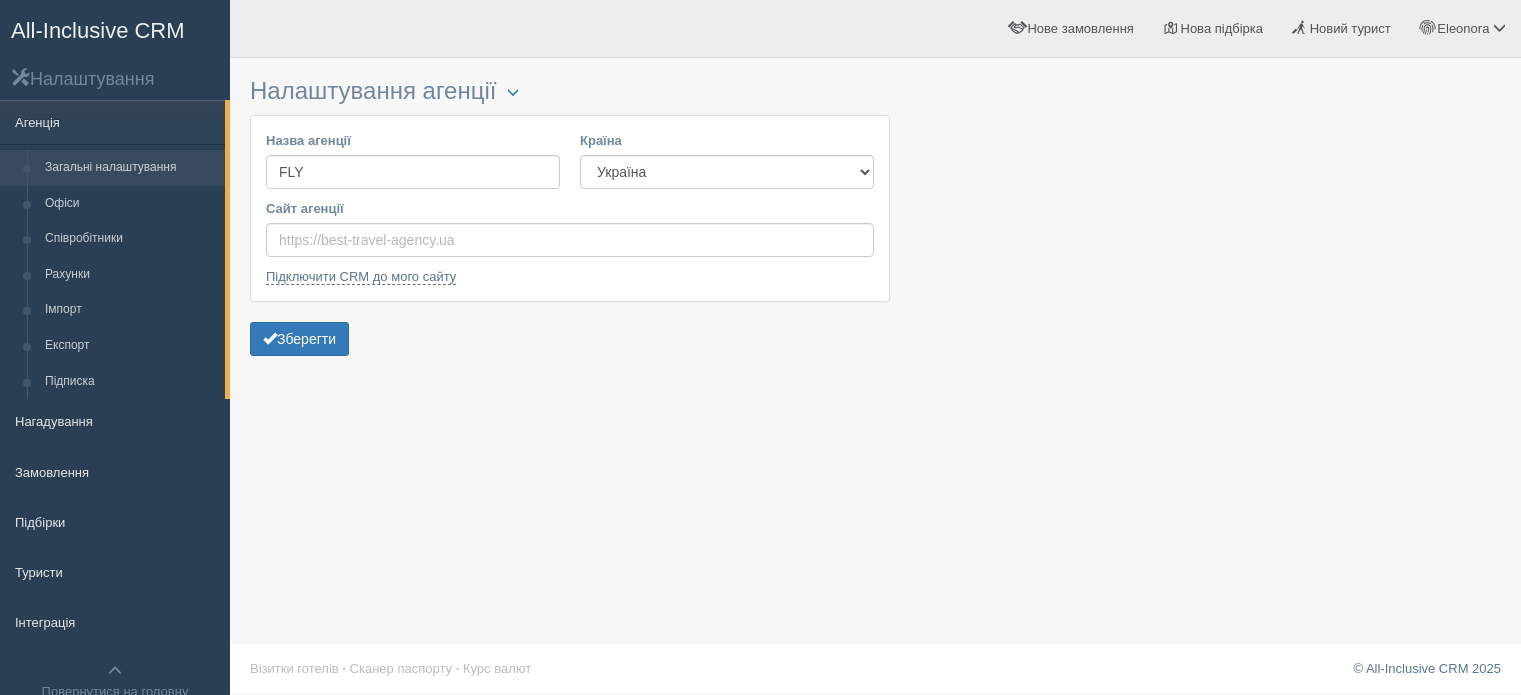 scroll, scrollTop: 0, scrollLeft: 0, axis: both 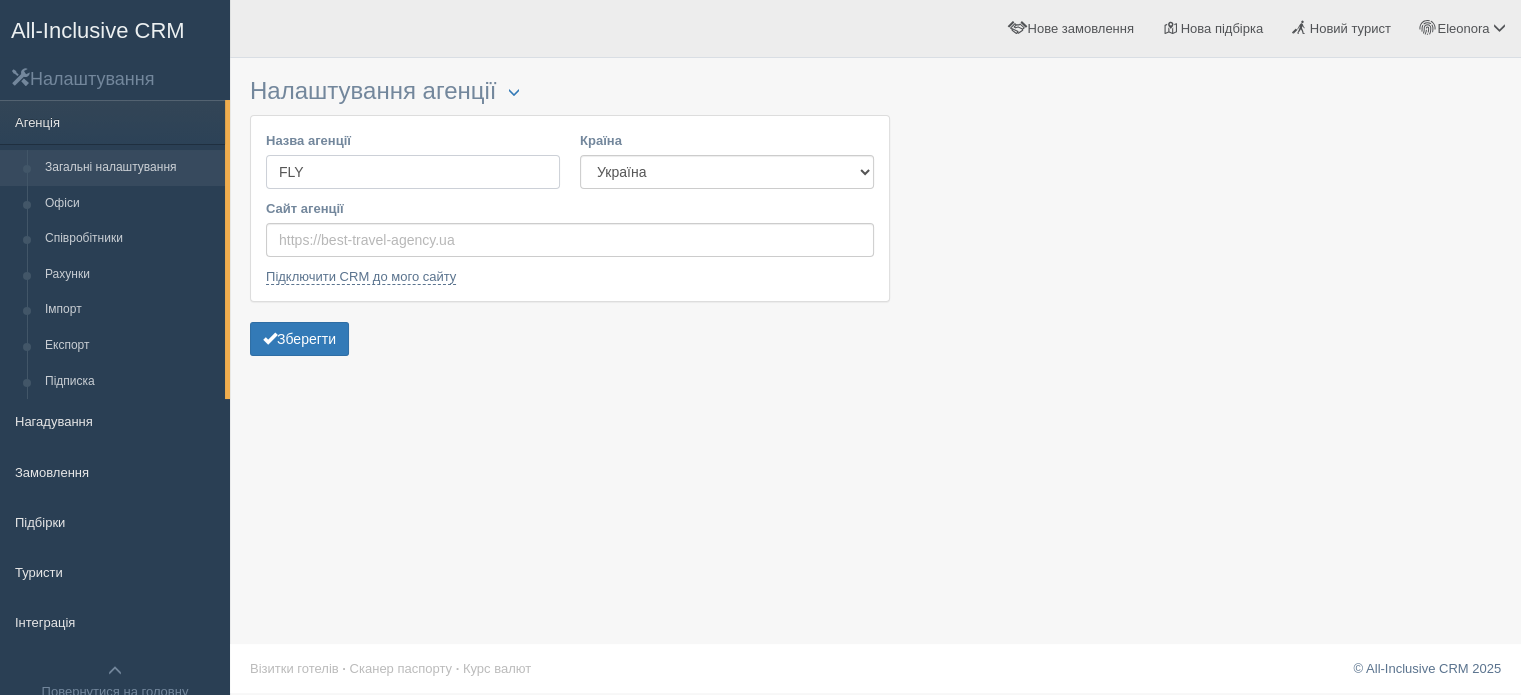 click on "FLY" at bounding box center (413, 172) 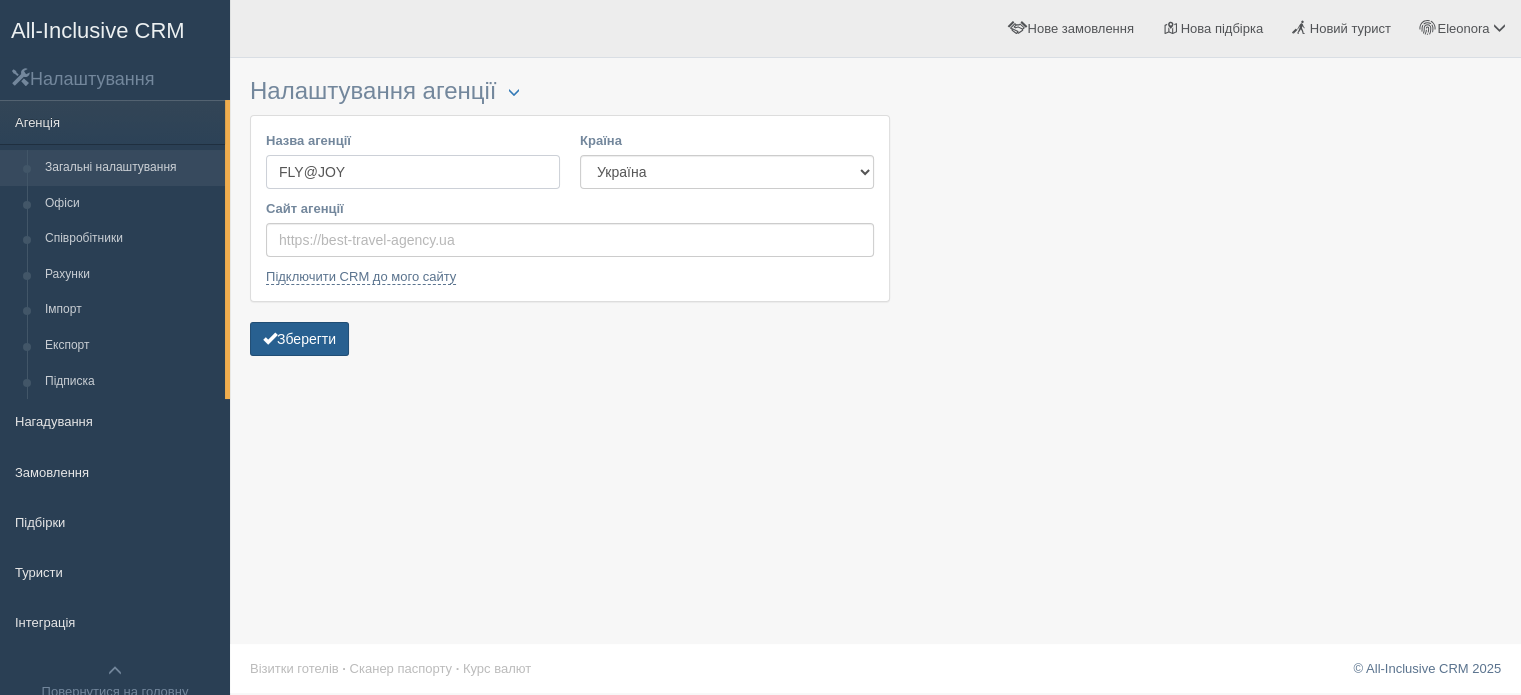 type on "FLY@JOY" 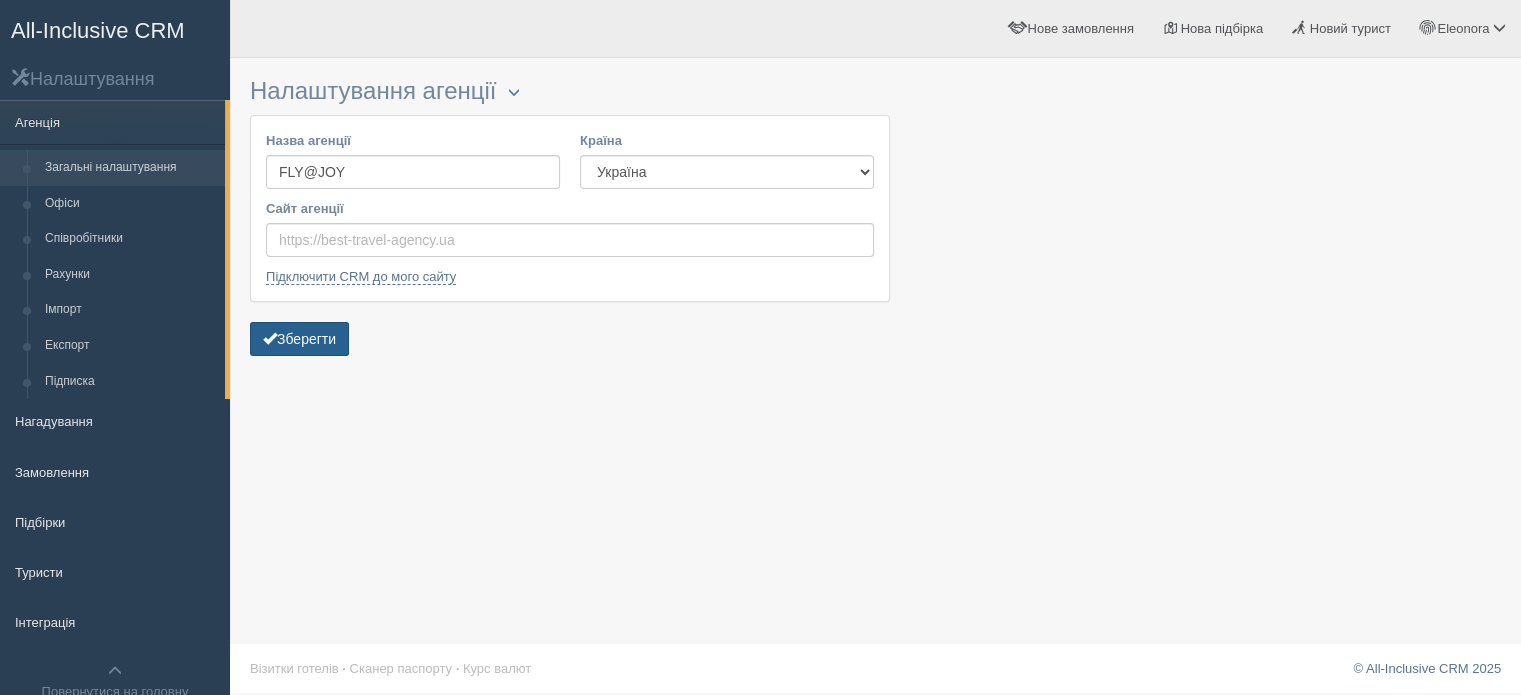 click on "Зберегти" at bounding box center (299, 339) 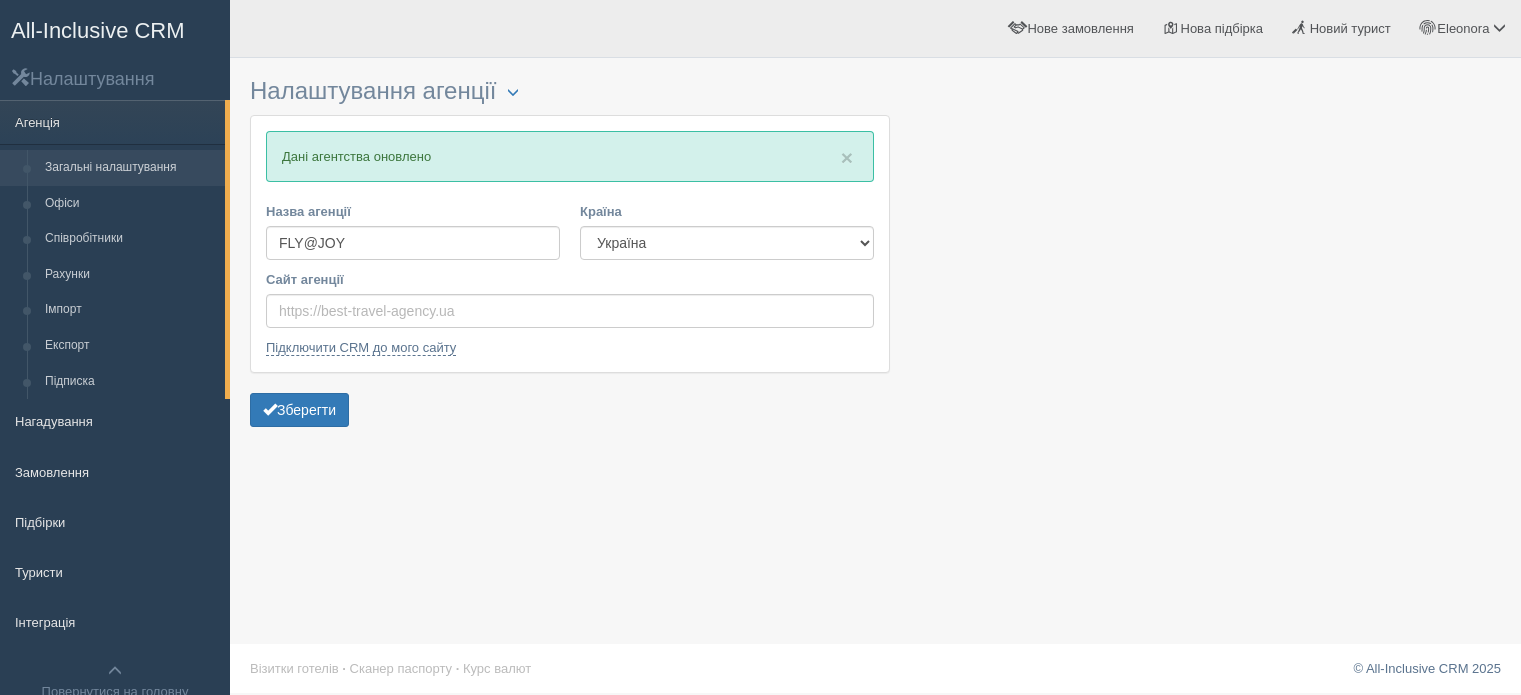 scroll, scrollTop: 0, scrollLeft: 0, axis: both 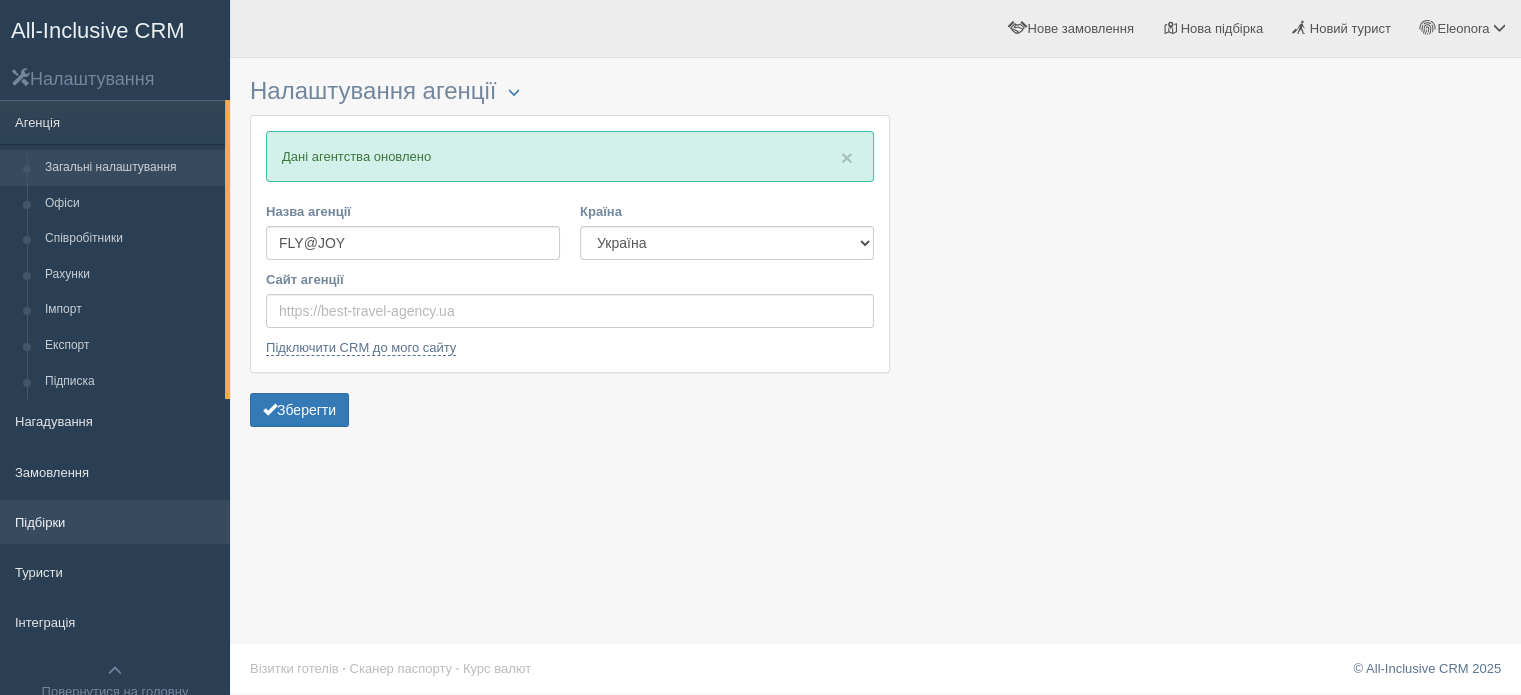 click on "Підбірки" at bounding box center [115, 522] 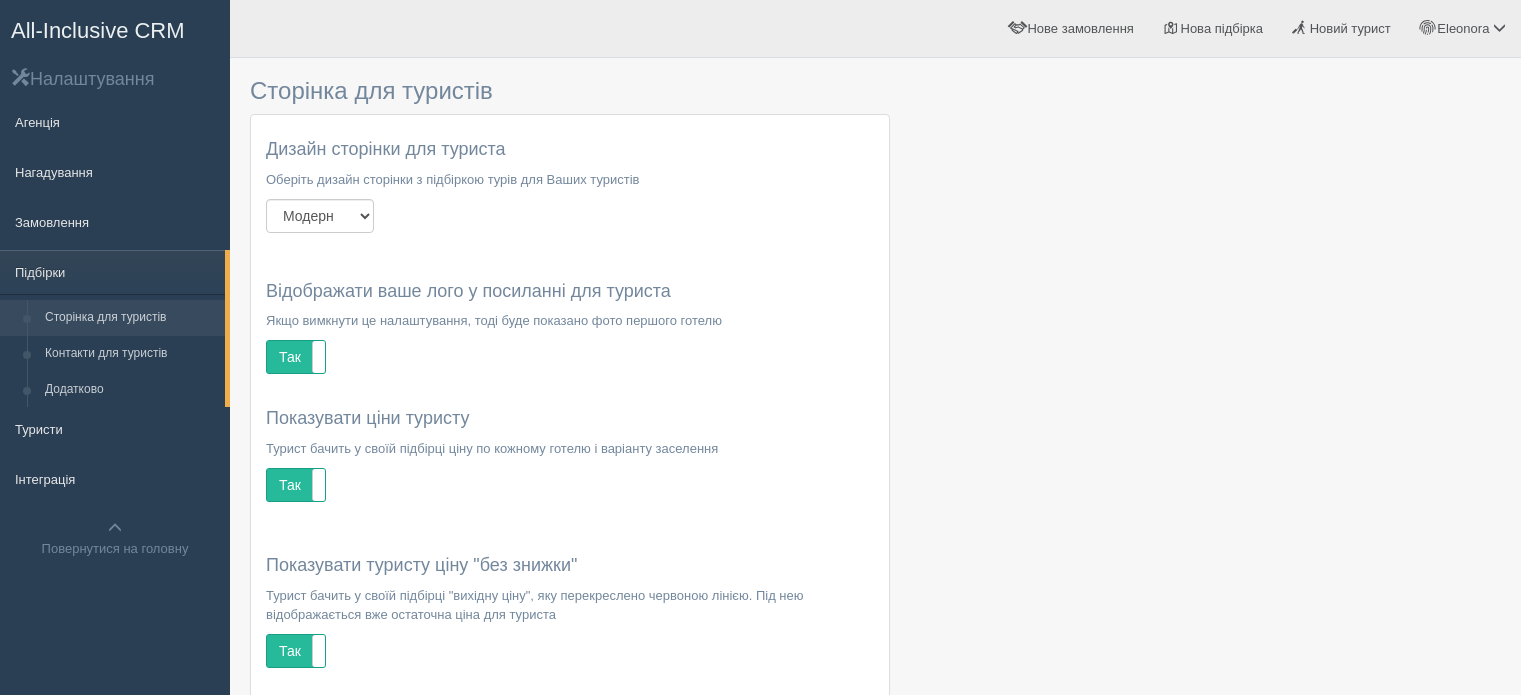 scroll, scrollTop: 0, scrollLeft: 0, axis: both 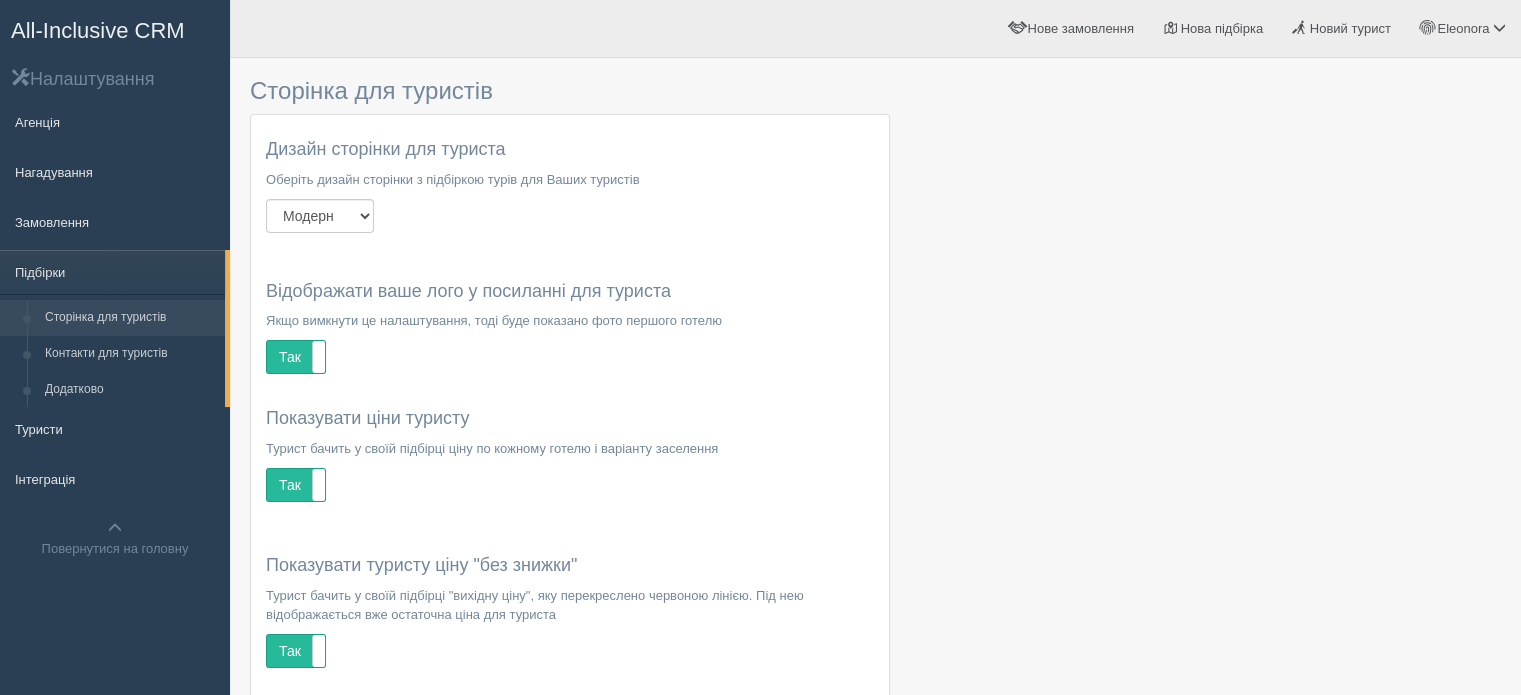 click on "Сторінка для туристів" at bounding box center (130, 318) 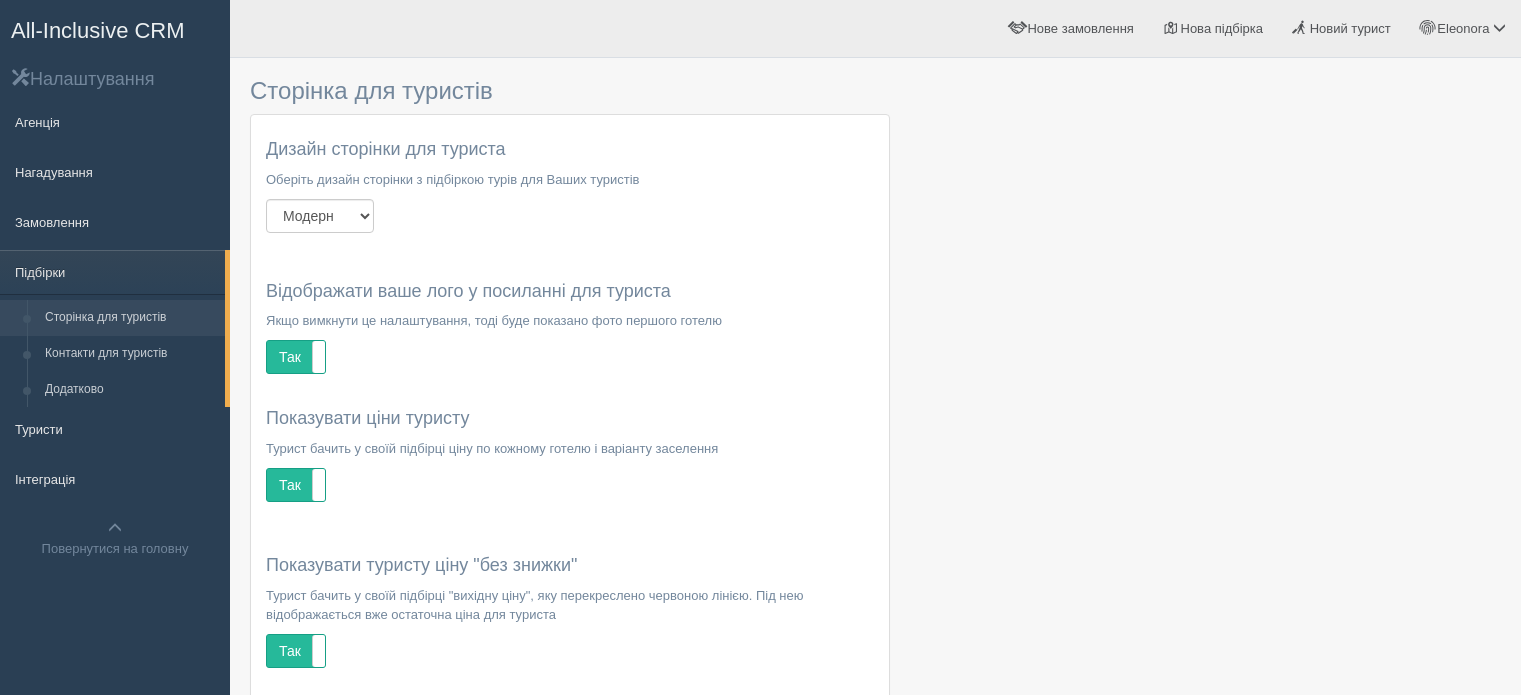 scroll, scrollTop: 0, scrollLeft: 0, axis: both 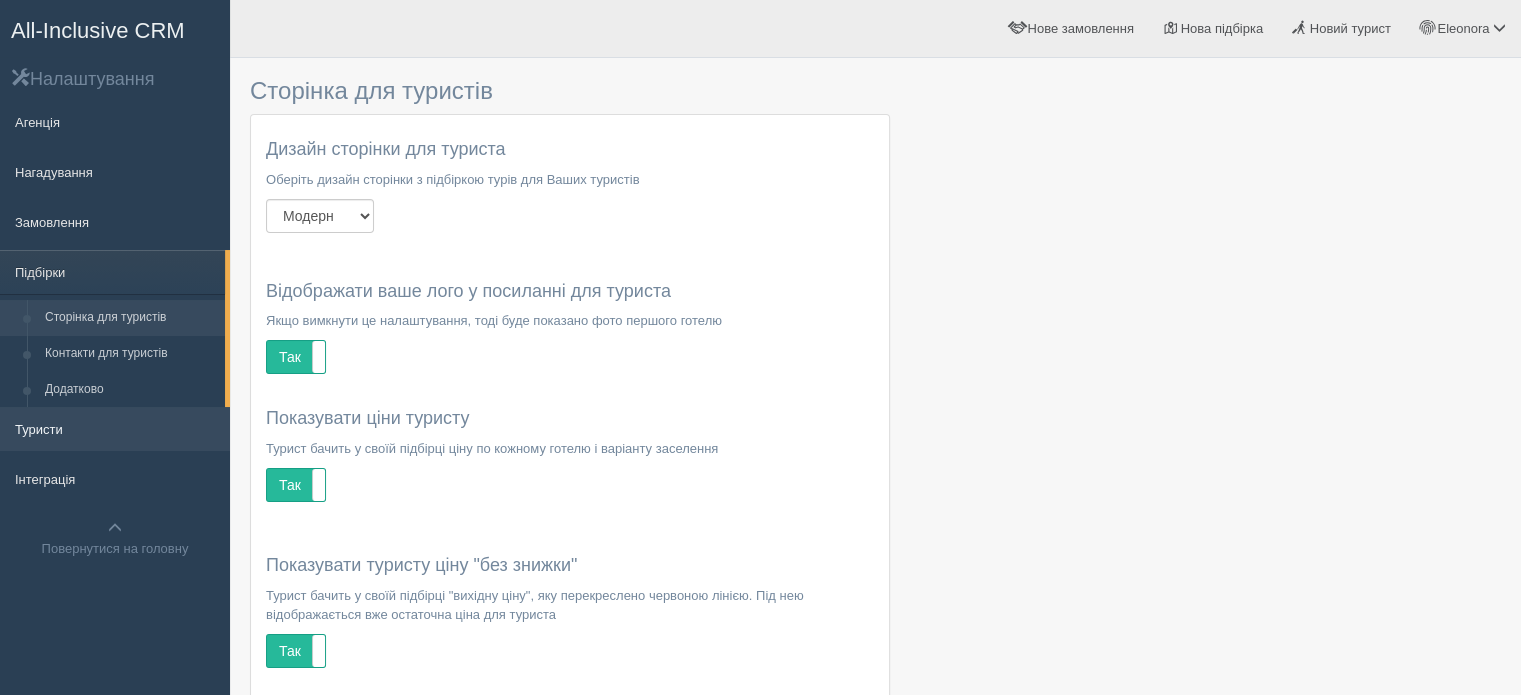 click on "Туристи" at bounding box center (115, 429) 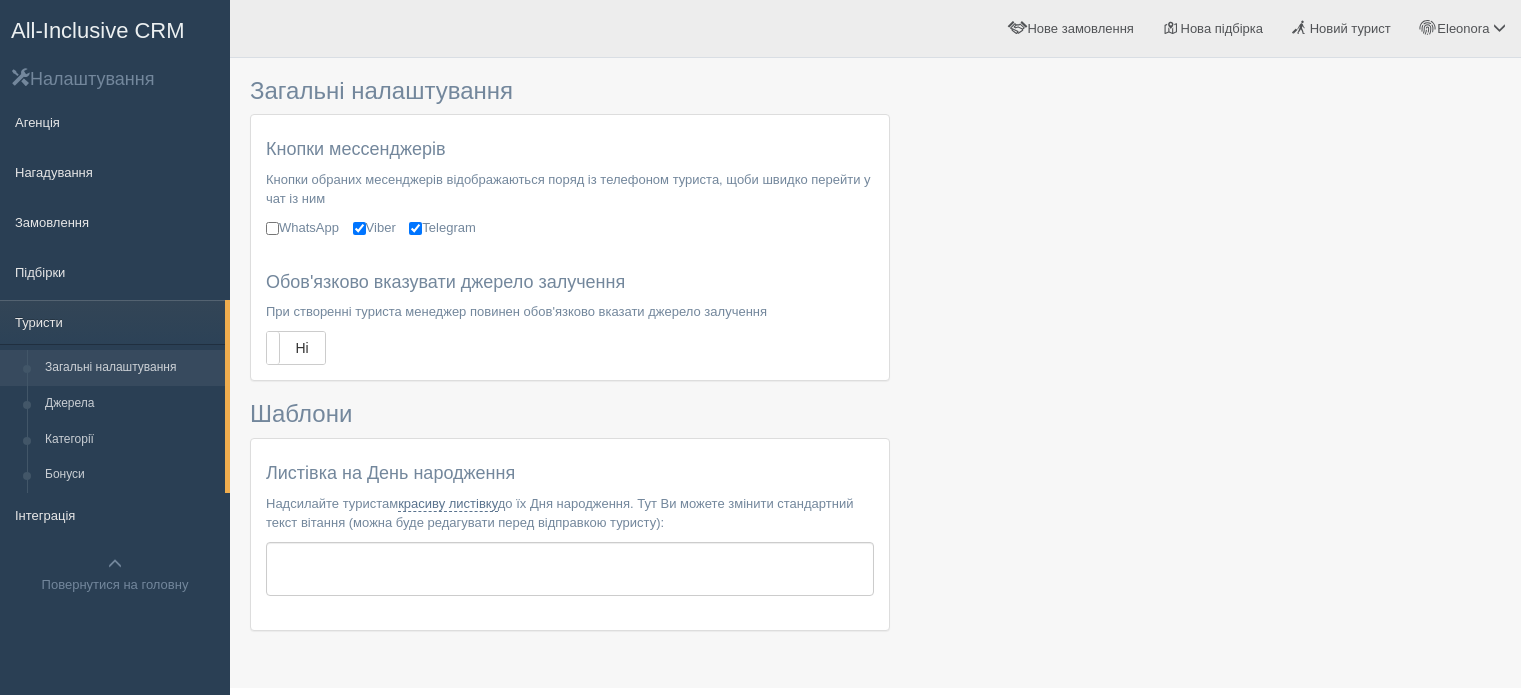 scroll, scrollTop: 0, scrollLeft: 0, axis: both 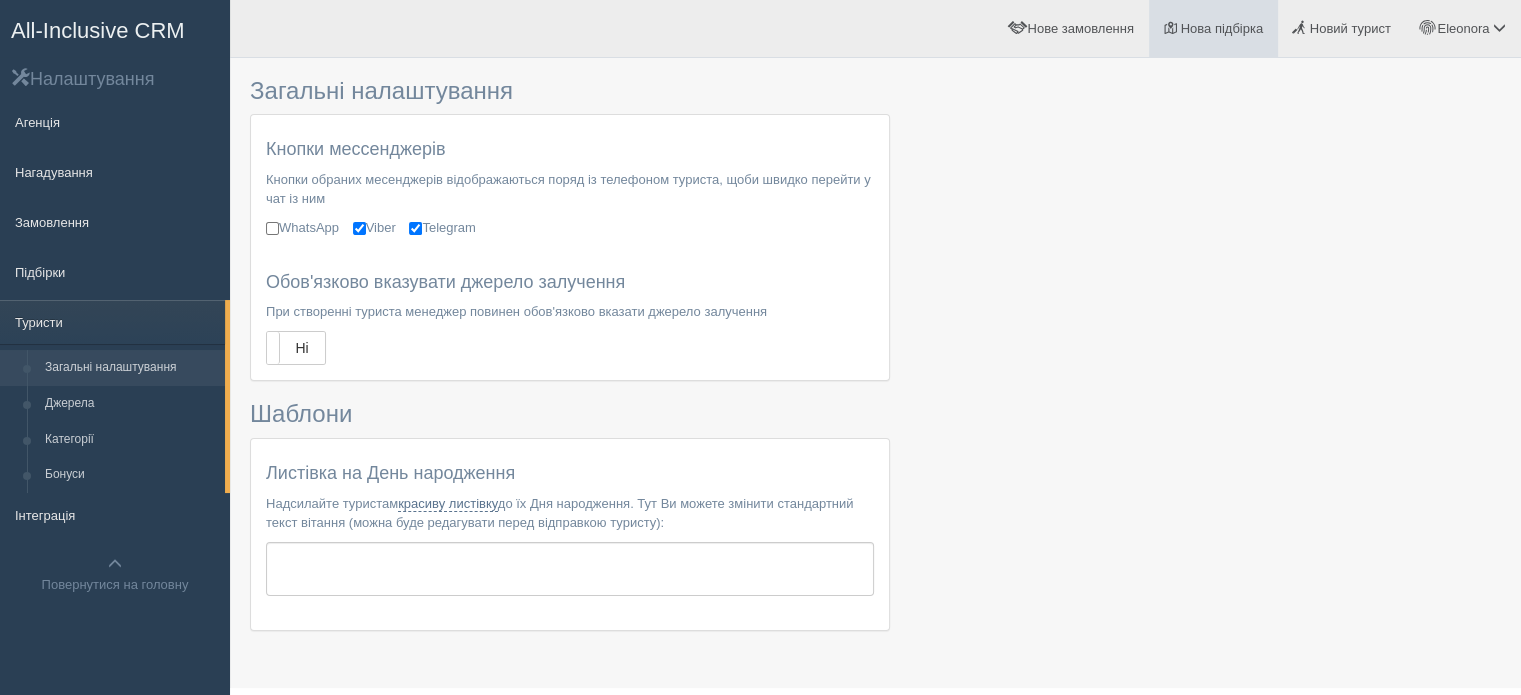 click on "Нова підбірка" at bounding box center (1222, 28) 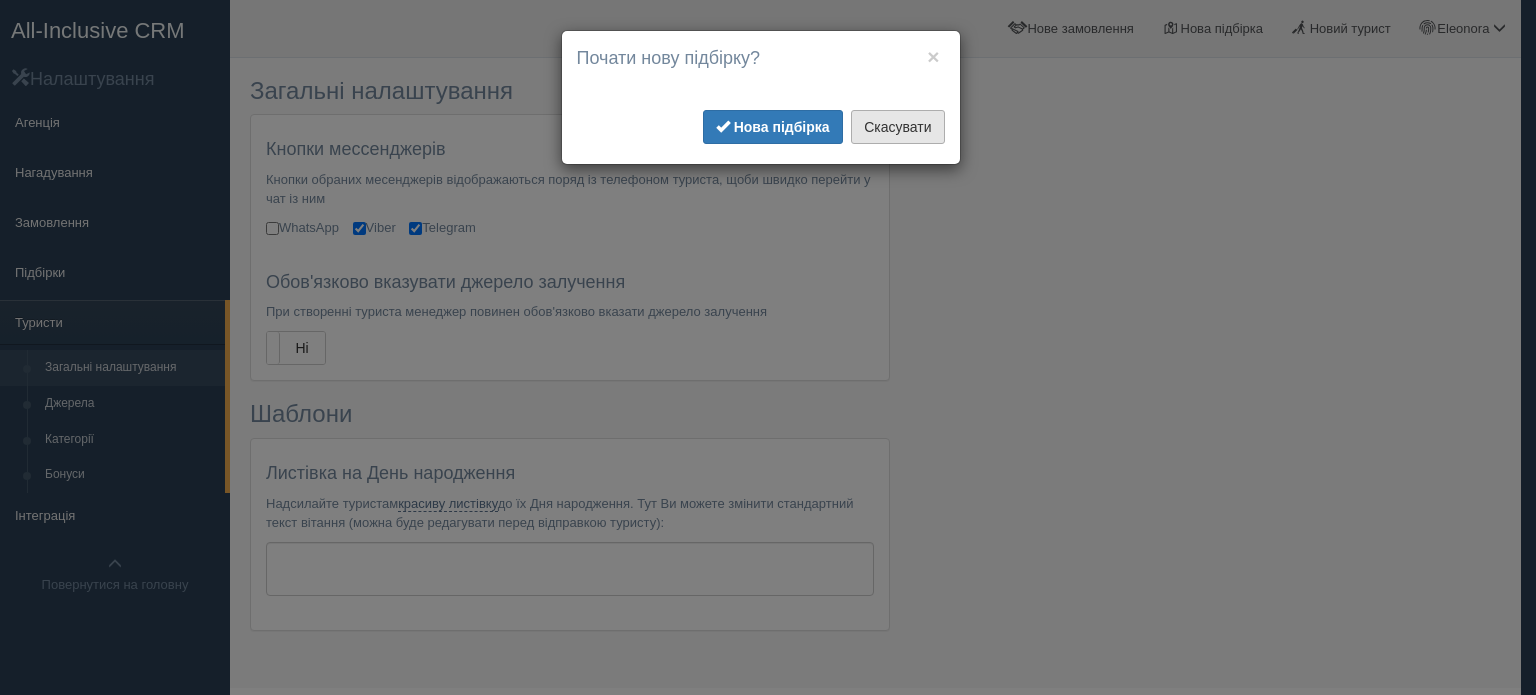 click on "Скасувати" at bounding box center (897, 127) 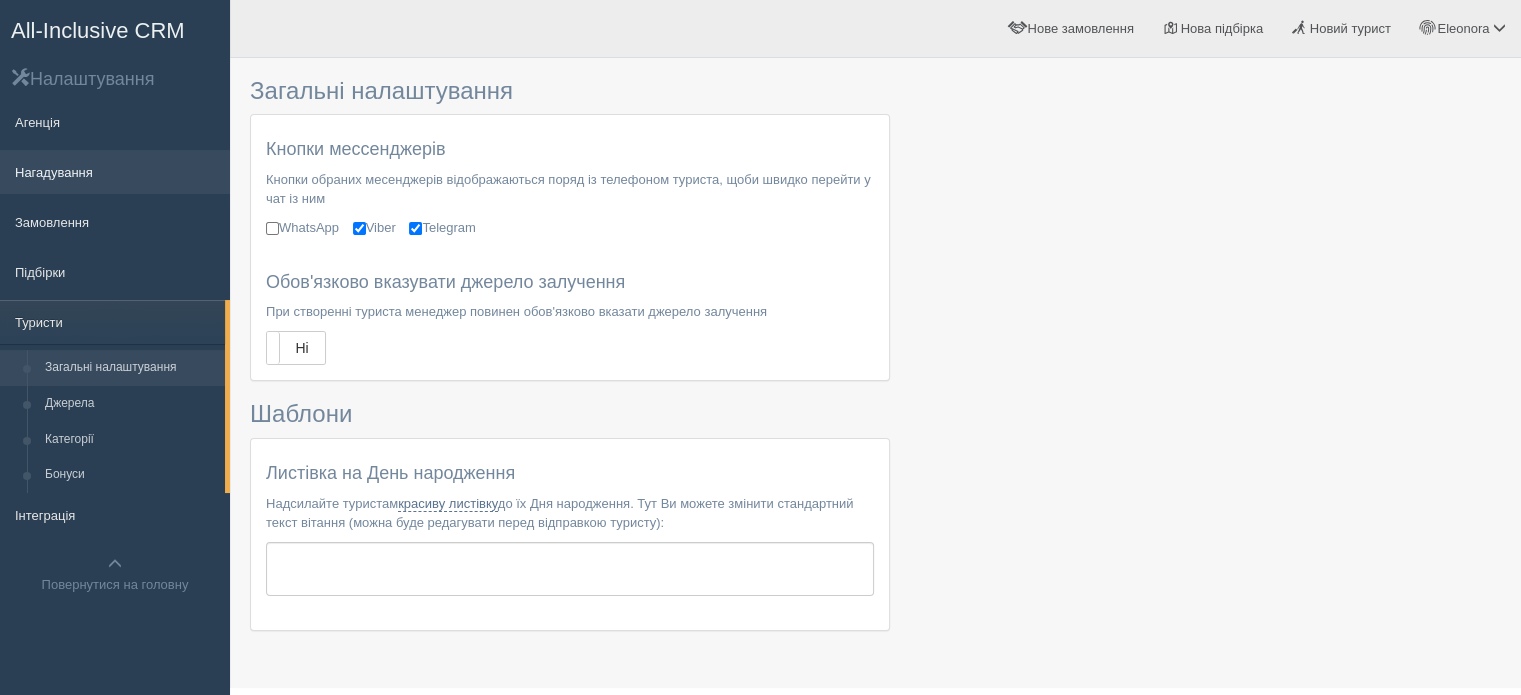 click on "Нагадування" at bounding box center [115, 172] 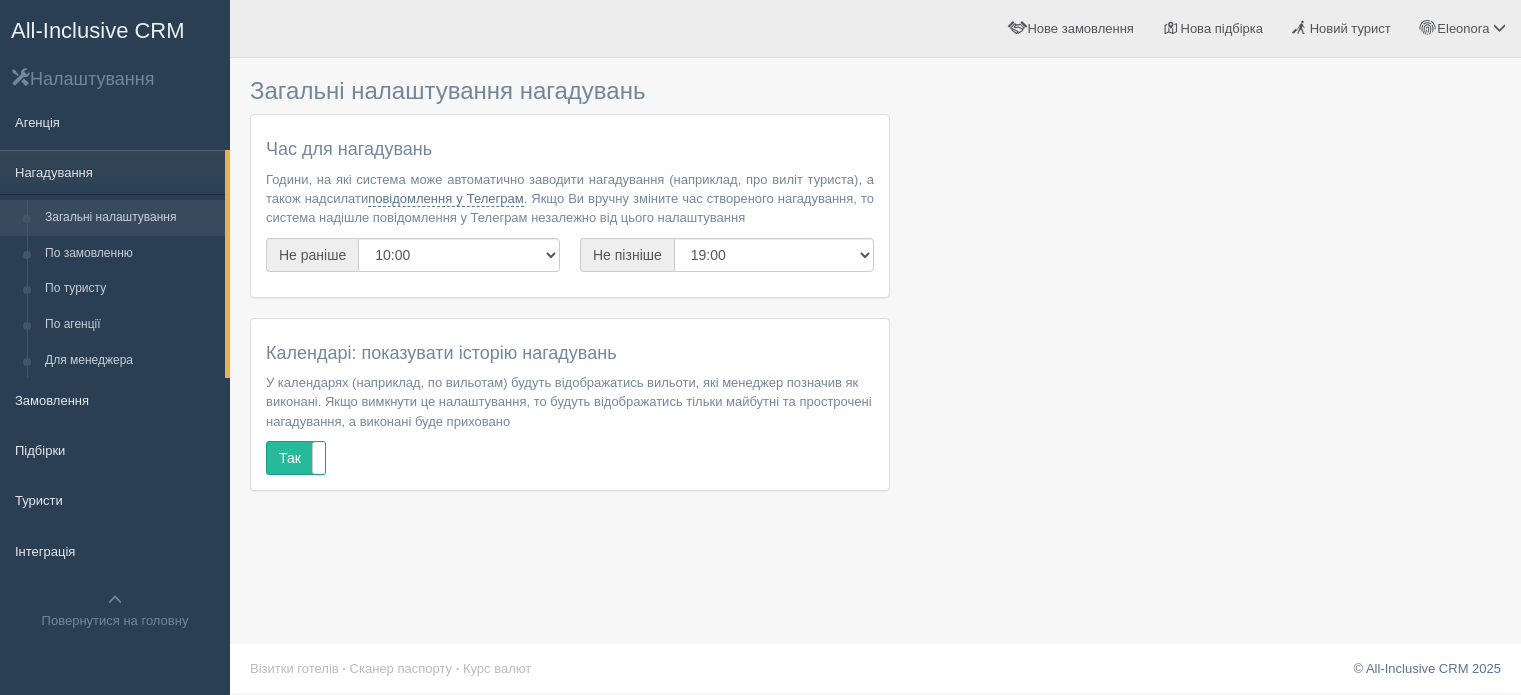 scroll, scrollTop: 0, scrollLeft: 0, axis: both 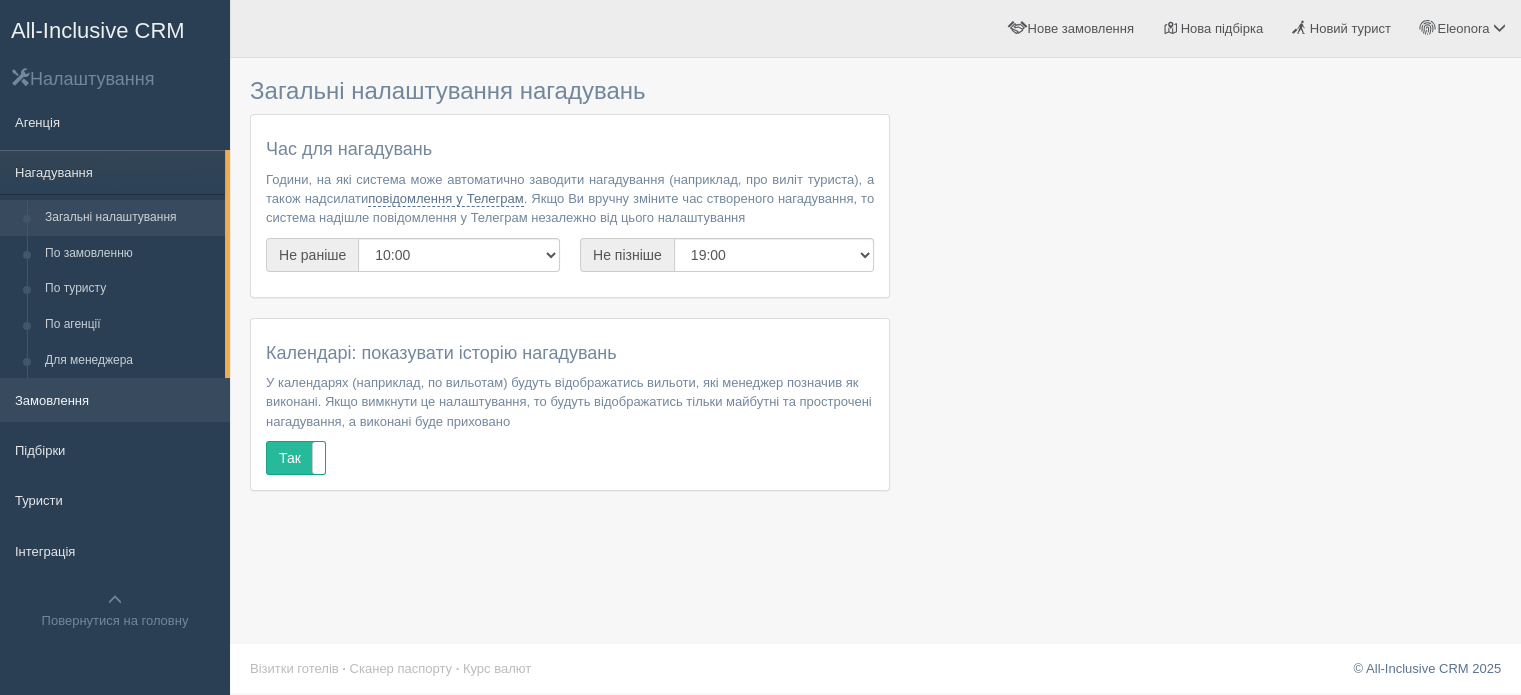 click on "Замовлення" at bounding box center (115, 400) 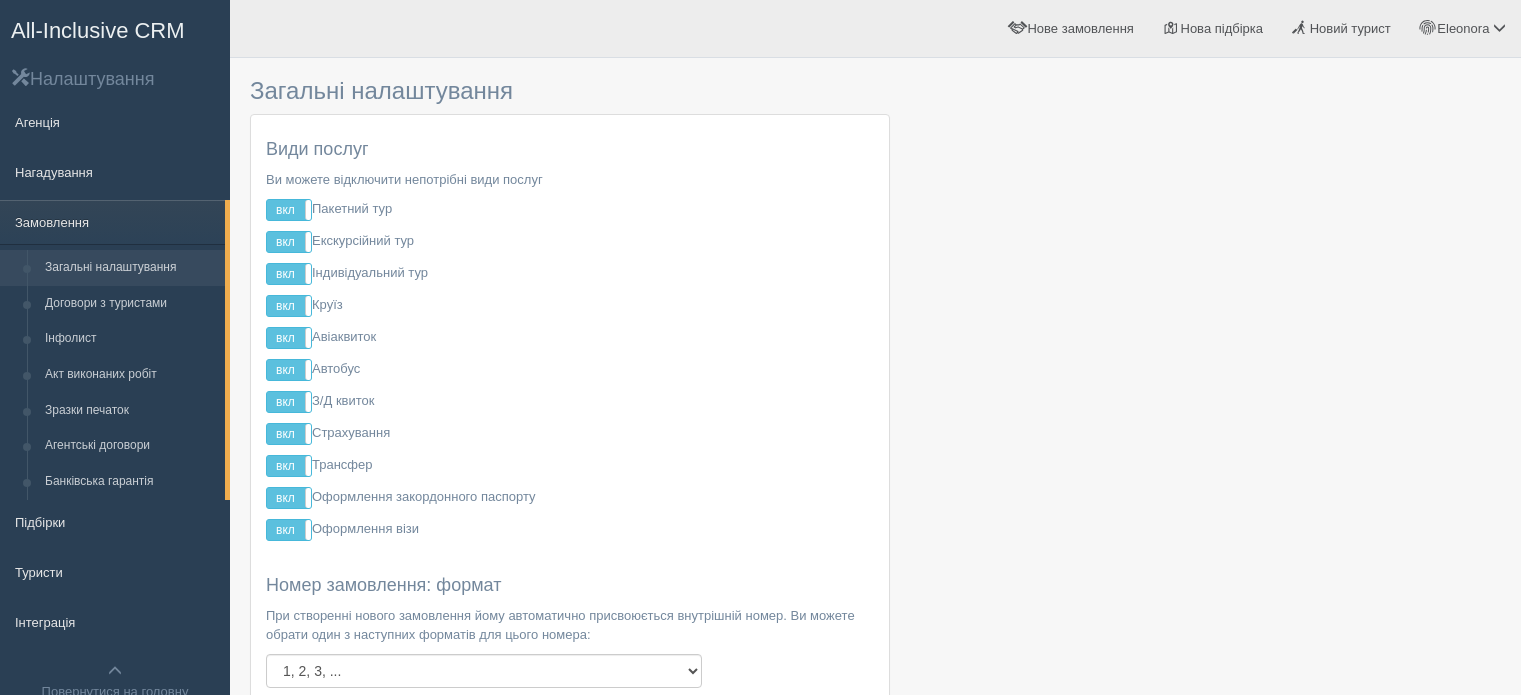 scroll, scrollTop: 0, scrollLeft: 0, axis: both 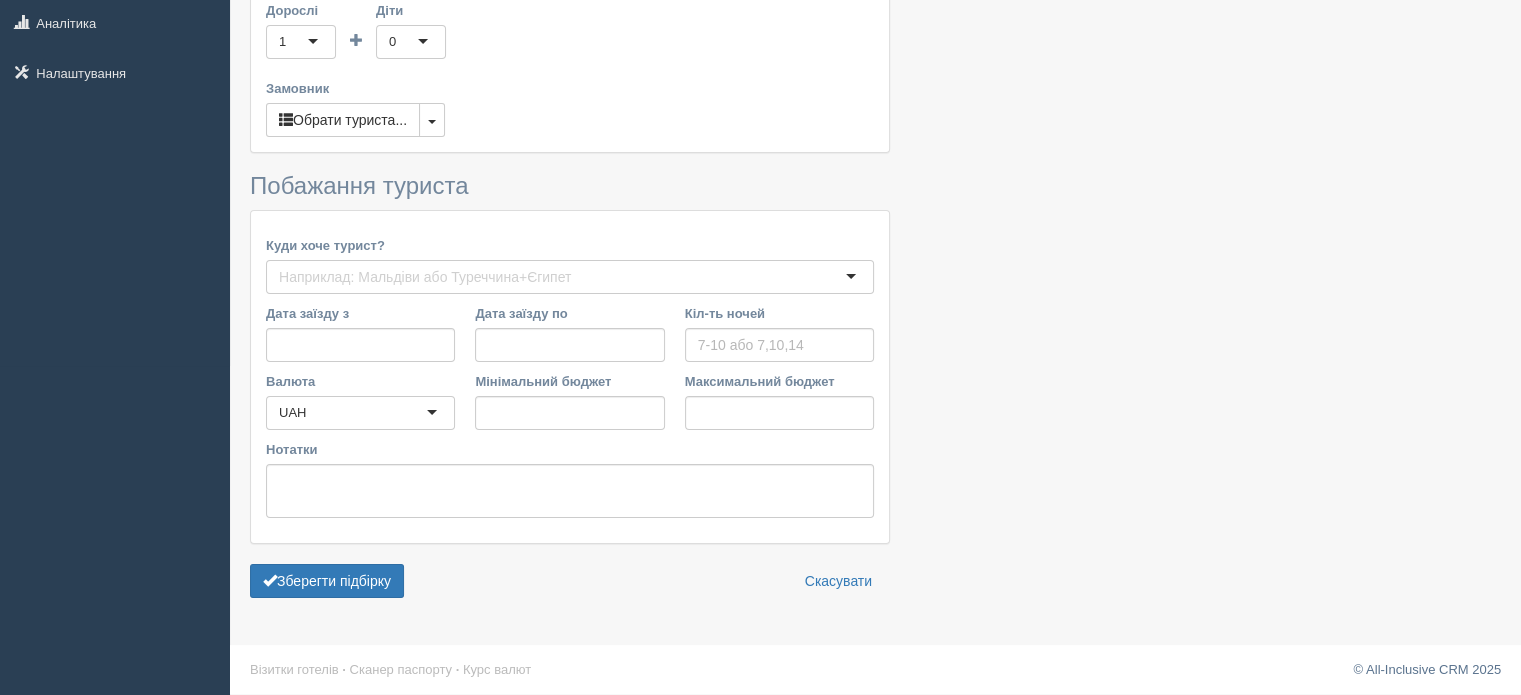 click at bounding box center (875, 173) 